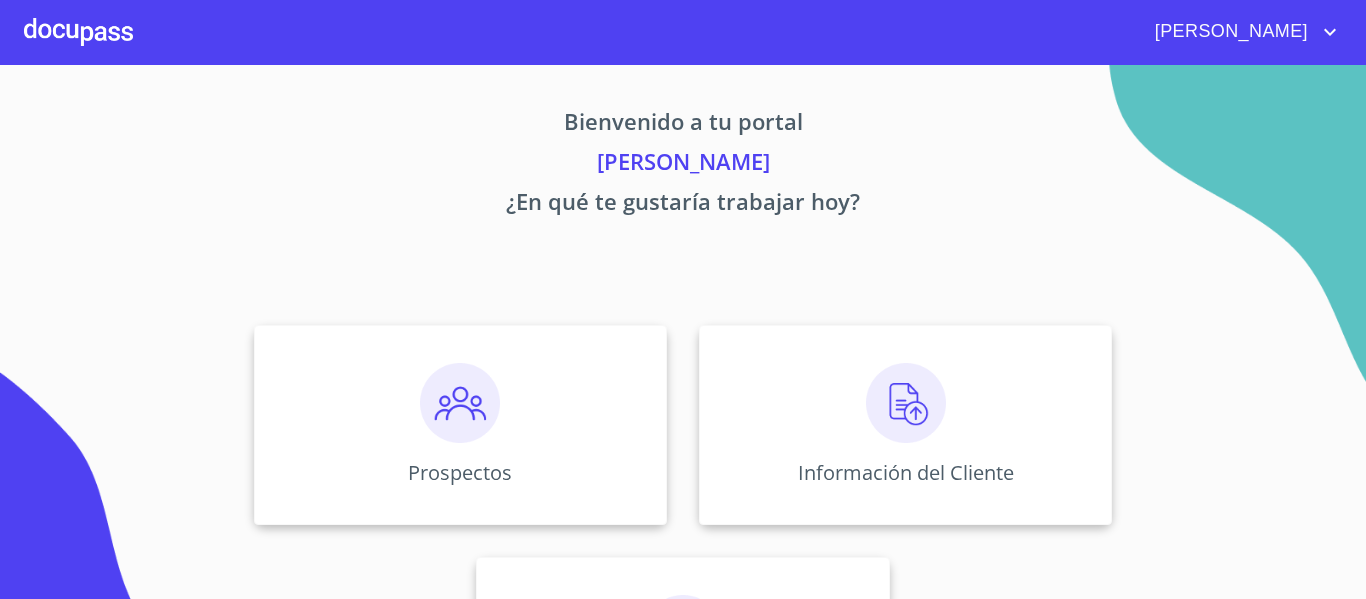 scroll, scrollTop: 0, scrollLeft: 0, axis: both 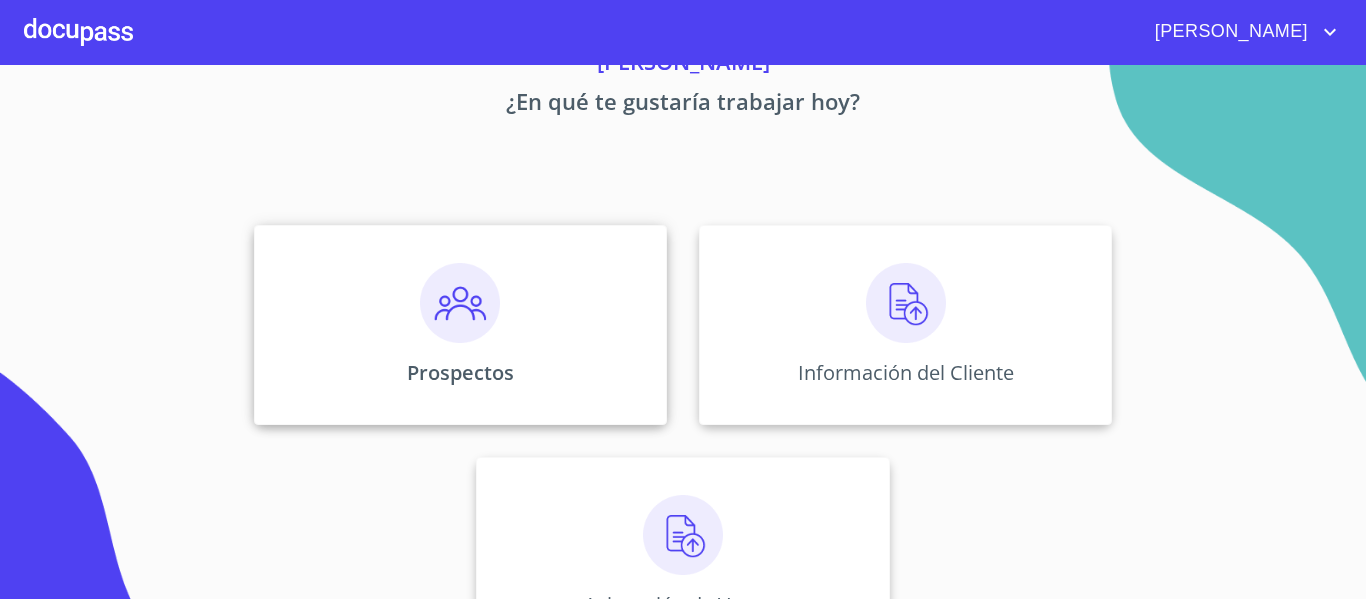 click on "Prospectos" at bounding box center (460, 325) 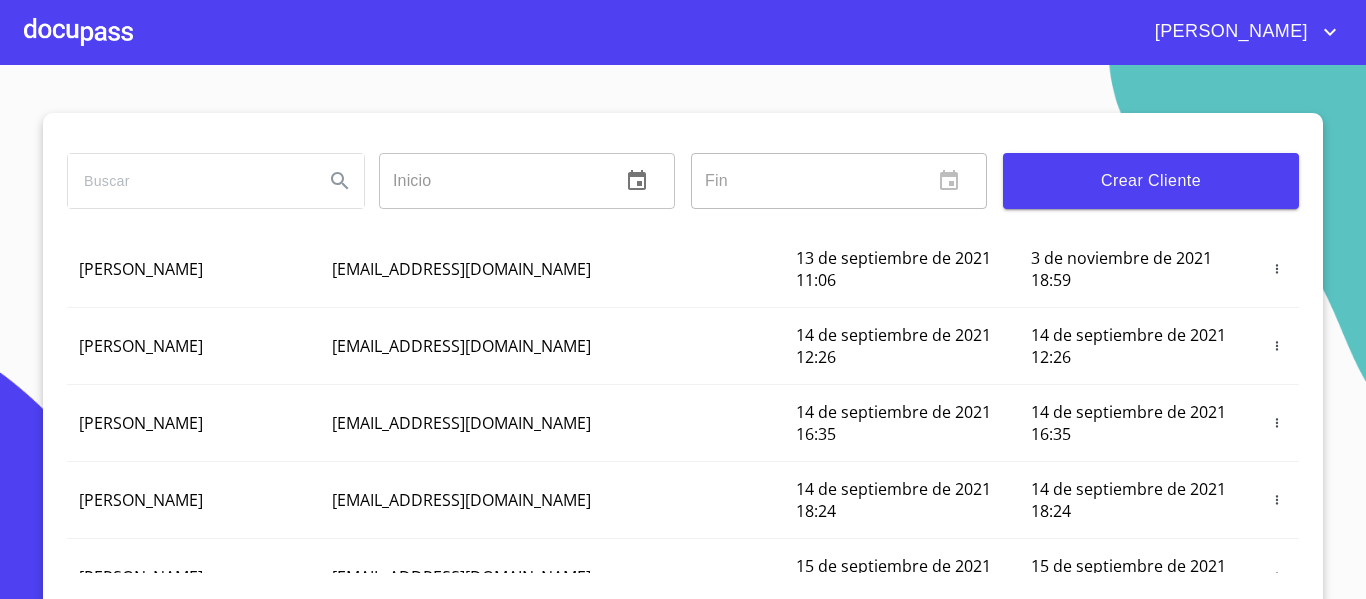 scroll, scrollTop: 304, scrollLeft: 0, axis: vertical 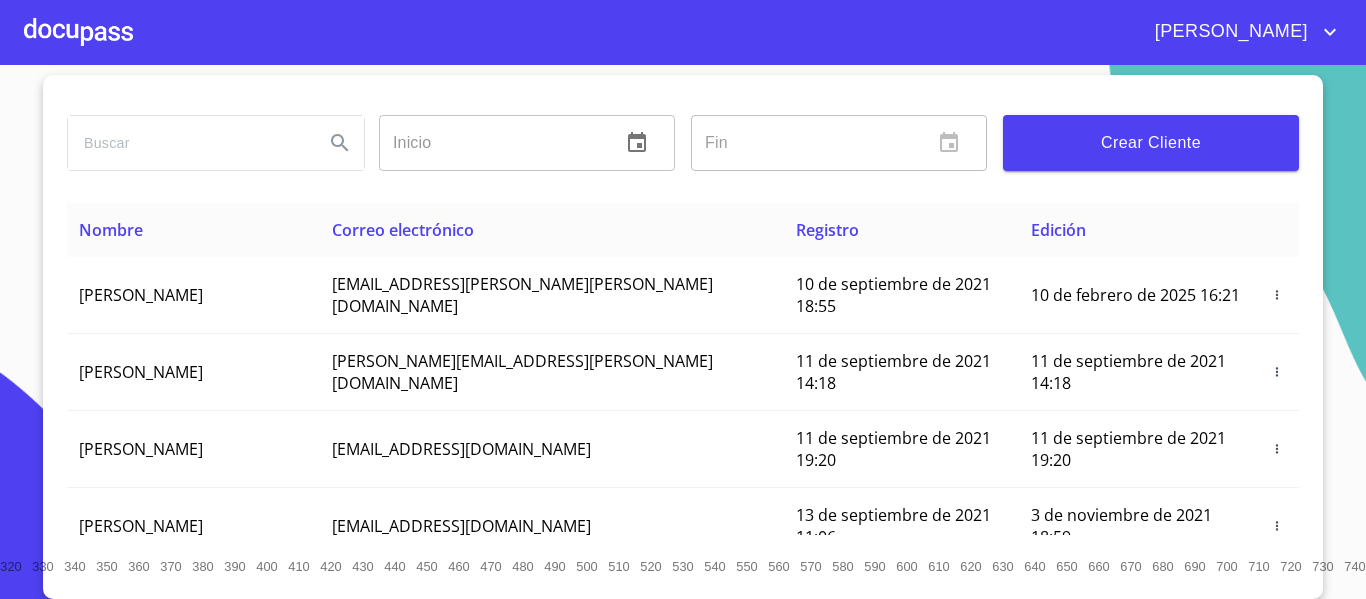 click at bounding box center (78, 32) 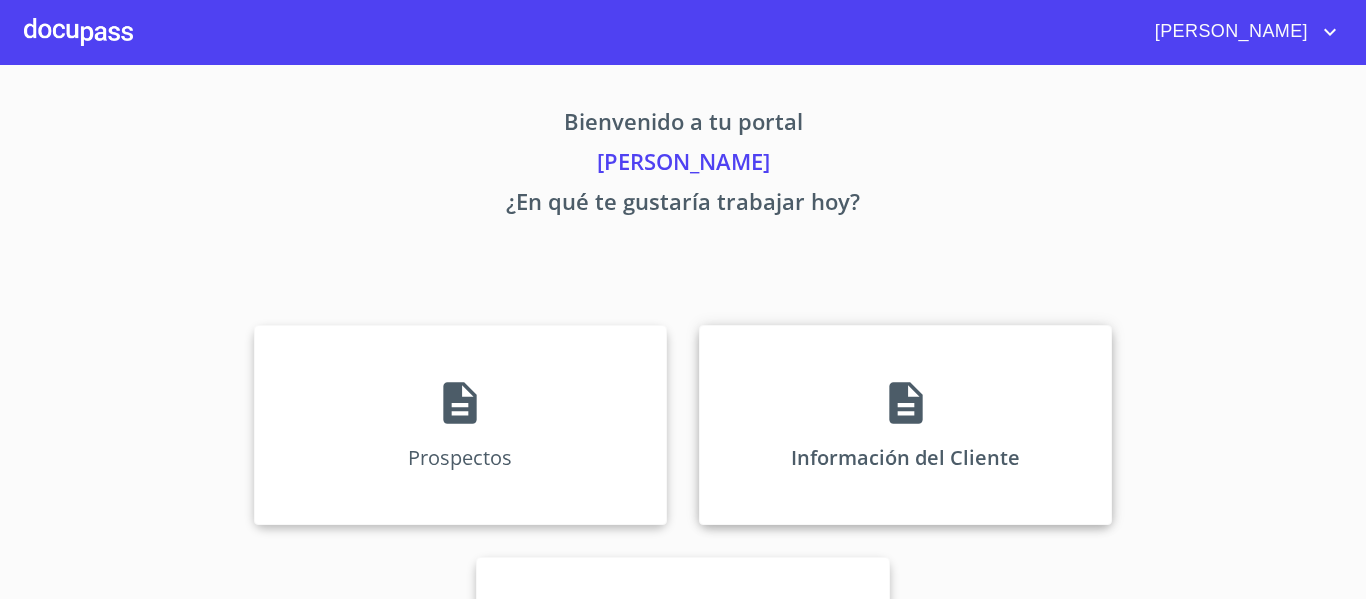 click 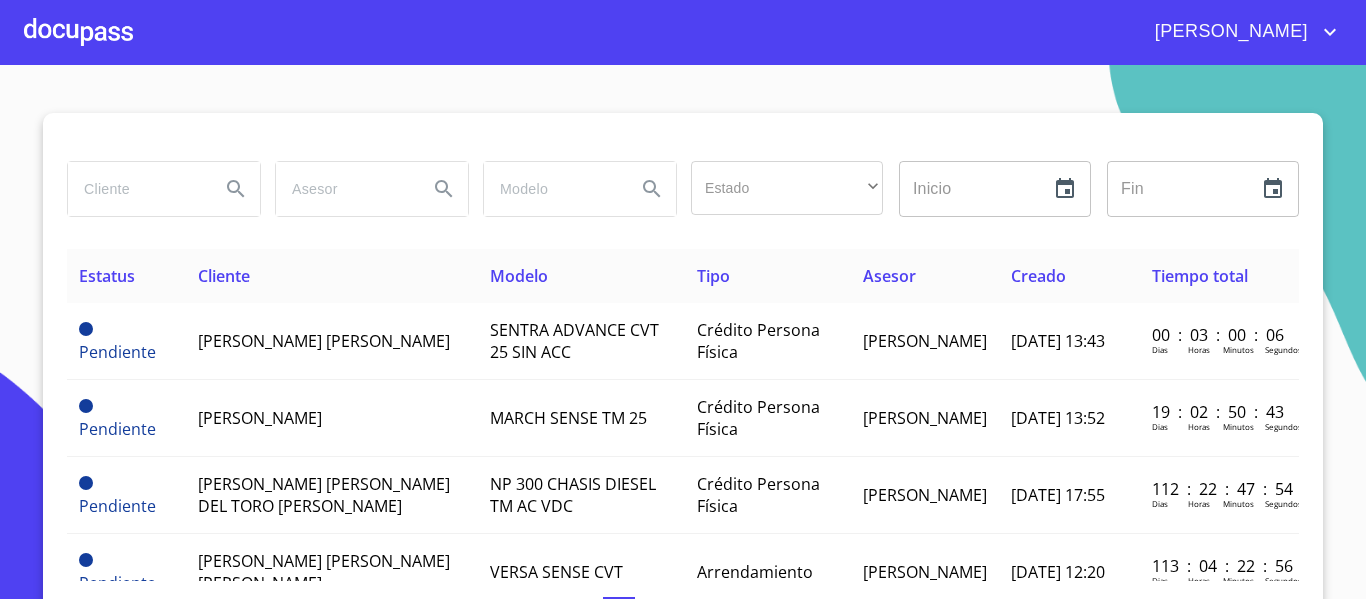 click on "Estado ​ ​ Inicio ​ Fin ​" at bounding box center (683, 201) 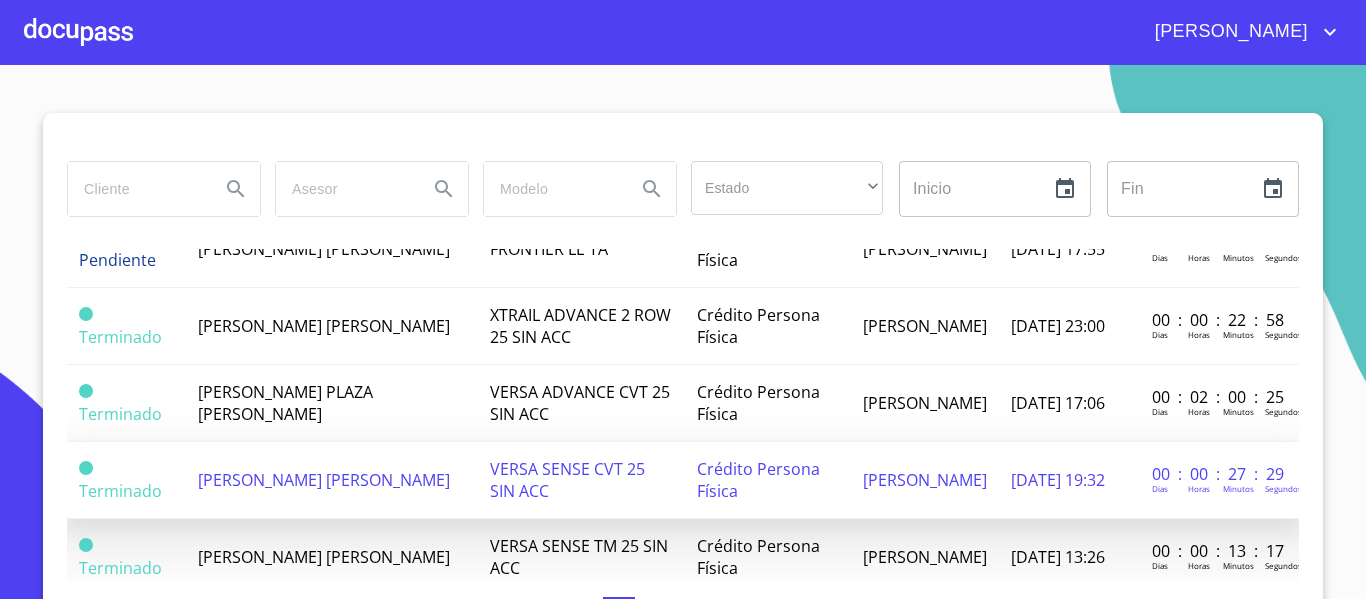 scroll, scrollTop: 800, scrollLeft: 0, axis: vertical 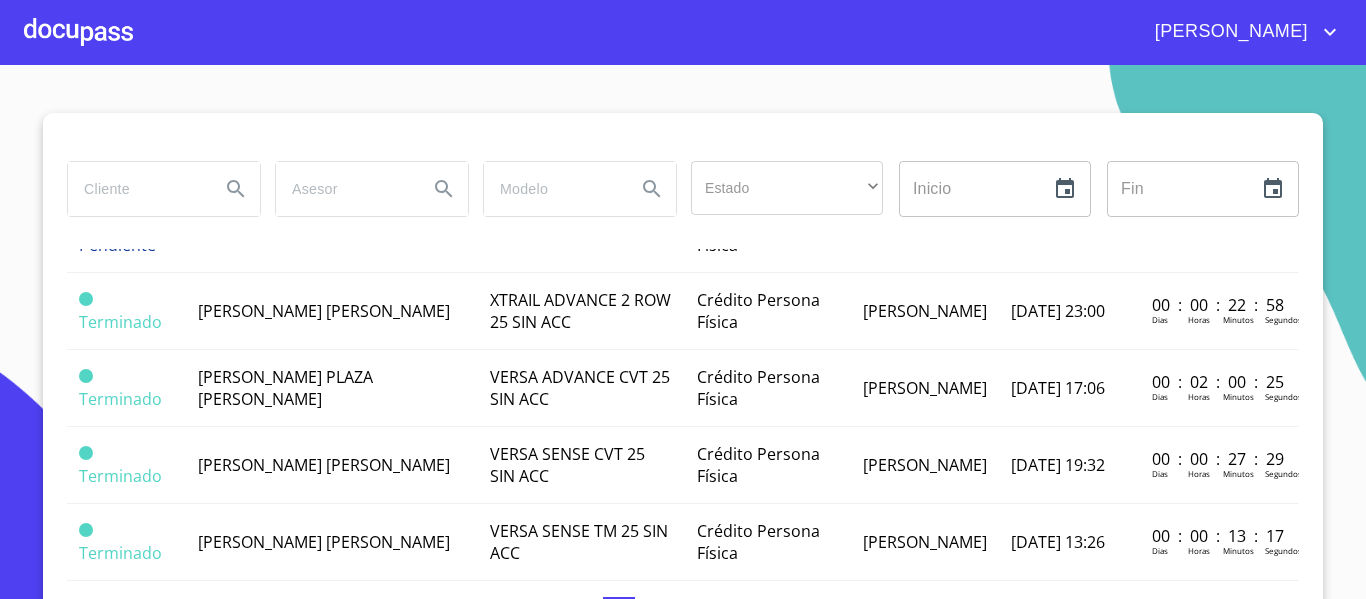 click on "Estado ​ ​ Inicio ​ Fin ​ Estatus   Cliente   Modelo   Tipo   Asesor   Creado   Tiempo total   Pendiente [PERSON_NAME] [PERSON_NAME] SENTRA ADVANCE CVT 25 SIN ACC Crédito Persona Física [PERSON_NAME] [DATE] 13:43 00  :  03  :  00  :  27 [PERSON_NAME] Pendiente [PERSON_NAME]  MARCH SENSE TM 25 Crédito Persona Física [PERSON_NAME] [DATE] 13:52 19  :  02  :  51  :  04 [PERSON_NAME] Horas Minutos Segundos Pendiente [PERSON_NAME]  [PERSON_NAME]  [PERSON_NAME] 300 CHASIS DIESEL TM AC VDC Crédito Persona Física [PERSON_NAME] [DATE] 17:55 112  :  22  :  48  :  15 [PERSON_NAME] Pendiente [PERSON_NAME]  [PERSON_NAME]  [PERSON_NAME] VERSA SENSE CVT Arrendamiento [PERSON_NAME] [DATE] 12:20 113  :  04  :  23  :  17 [PERSON_NAME] Horas Minutos Segundos Pendiente [PERSON_NAME] [PERSON_NAME] SENTRA SENSE CVT Crédito Persona Física [PERSON_NAME] [DATE] 17:13 152  :  23  :  30  :  14 [PERSON_NAME] Pendiente [PERSON_NAME]" at bounding box center [683, 332] 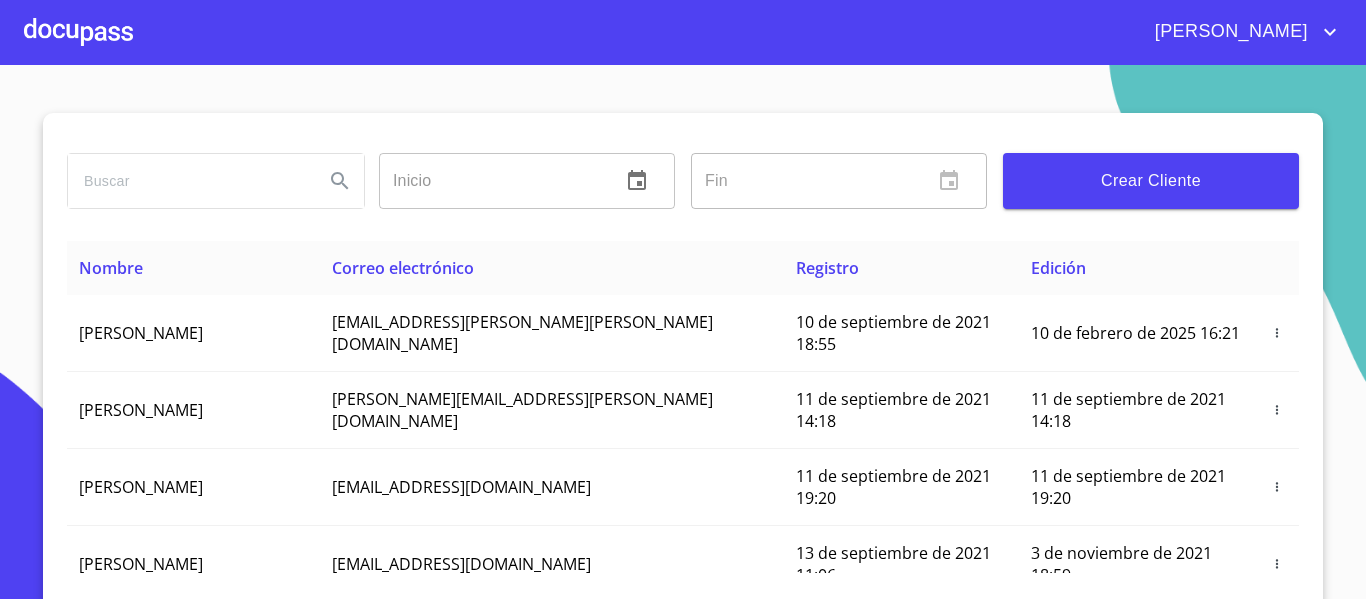 click at bounding box center (188, 181) 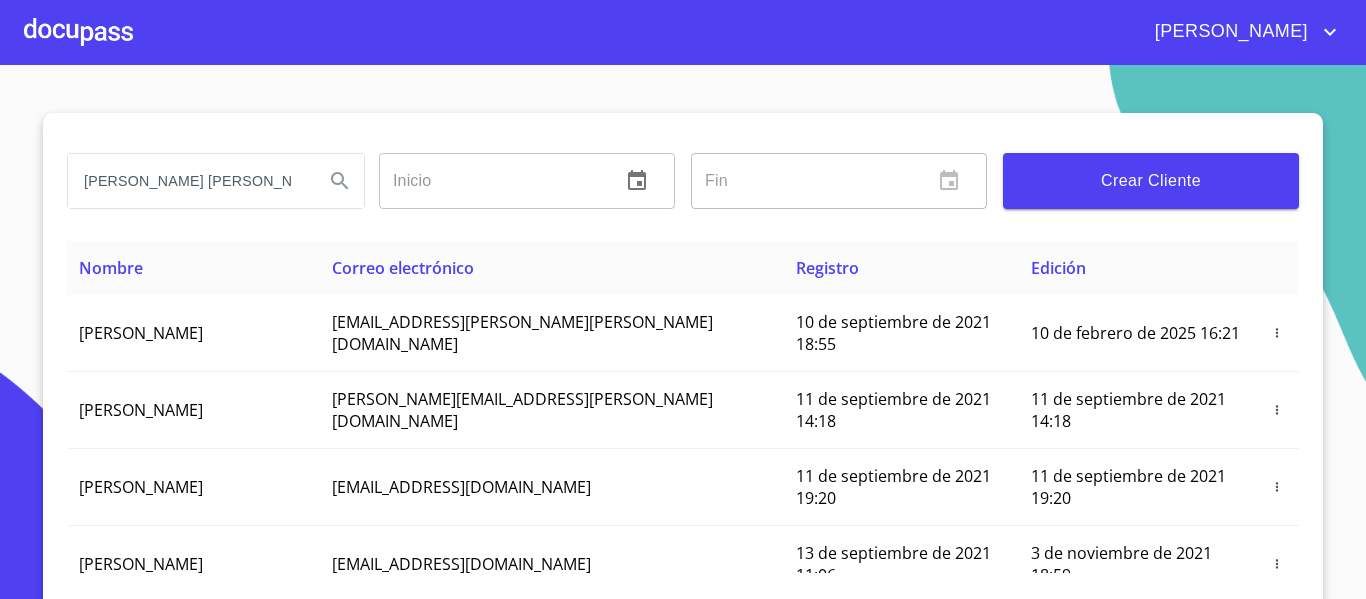 type on "[PERSON_NAME] [PERSON_NAME]" 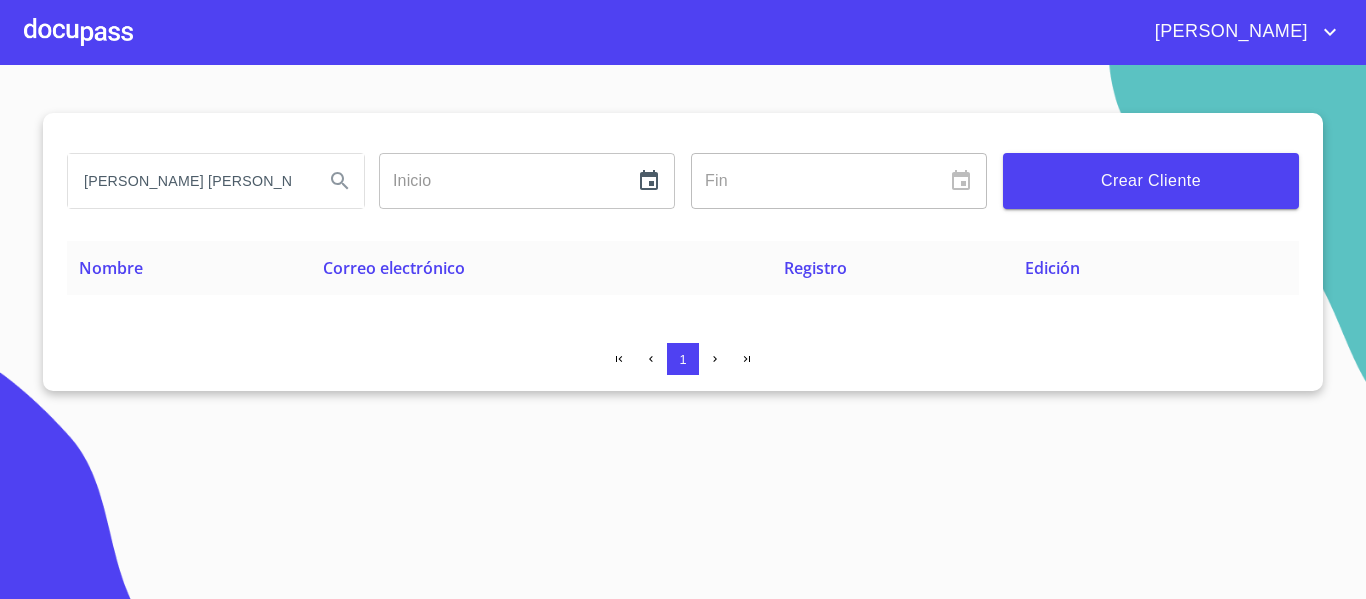 click at bounding box center (78, 32) 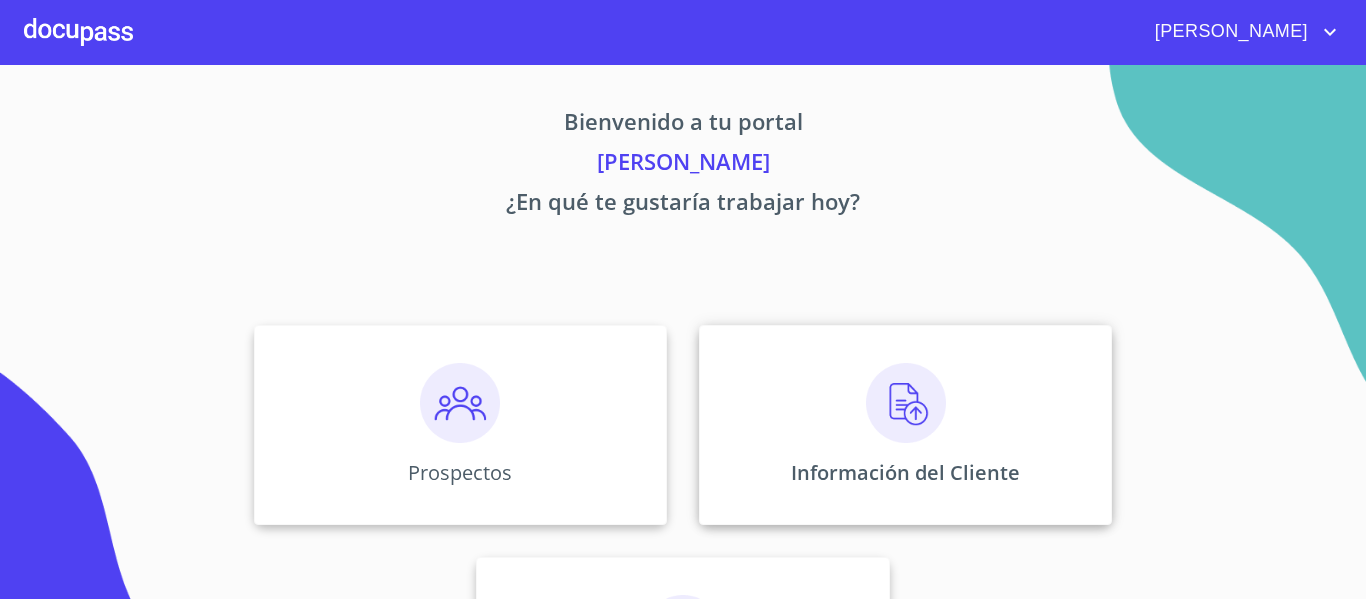 click on "Información del Cliente" at bounding box center [905, 425] 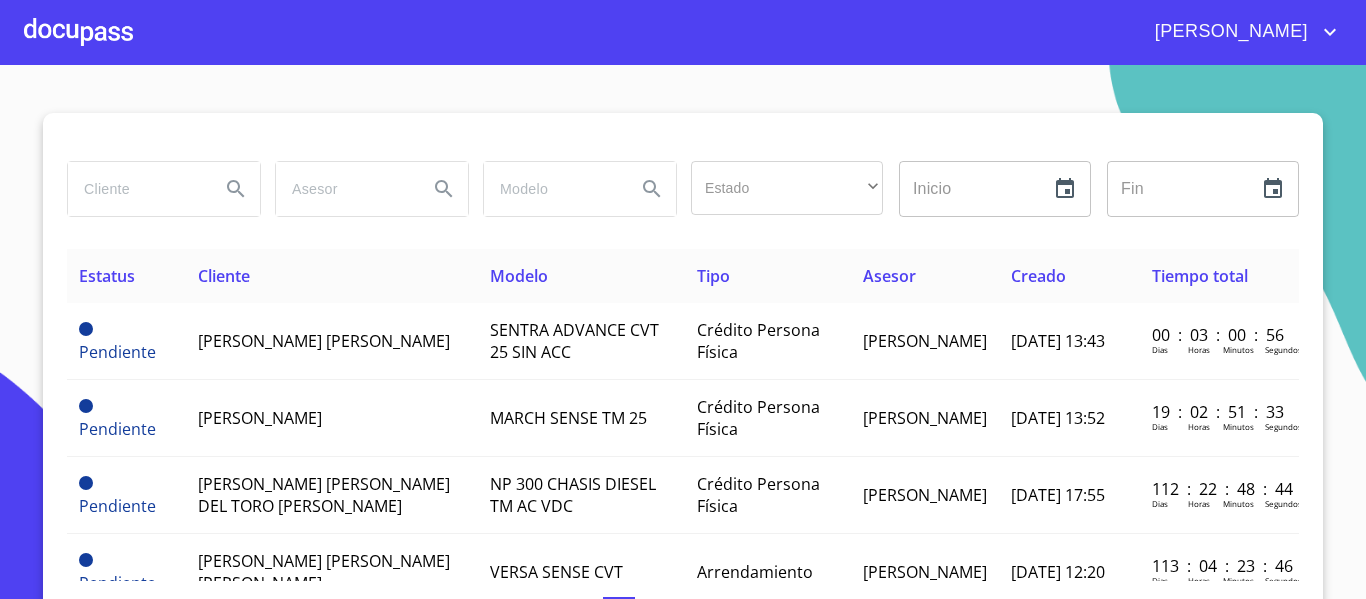 click on "[PERSON_NAME]" at bounding box center (683, 32) 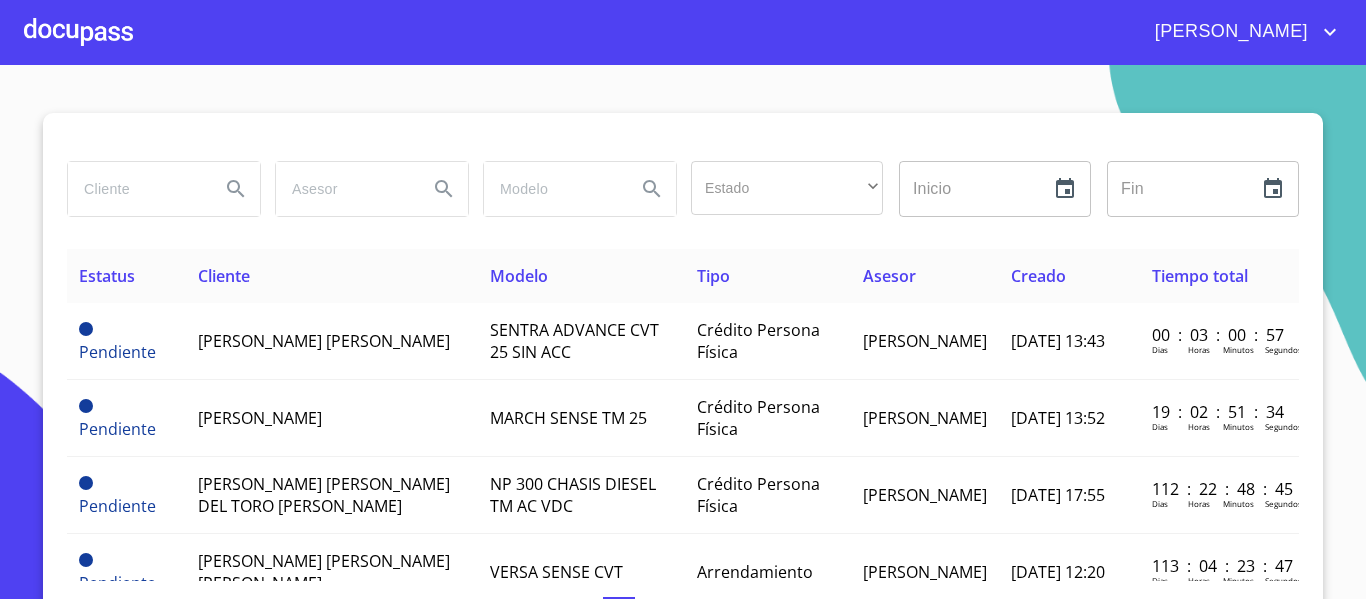 click on "[PERSON_NAME]" at bounding box center (737, 32) 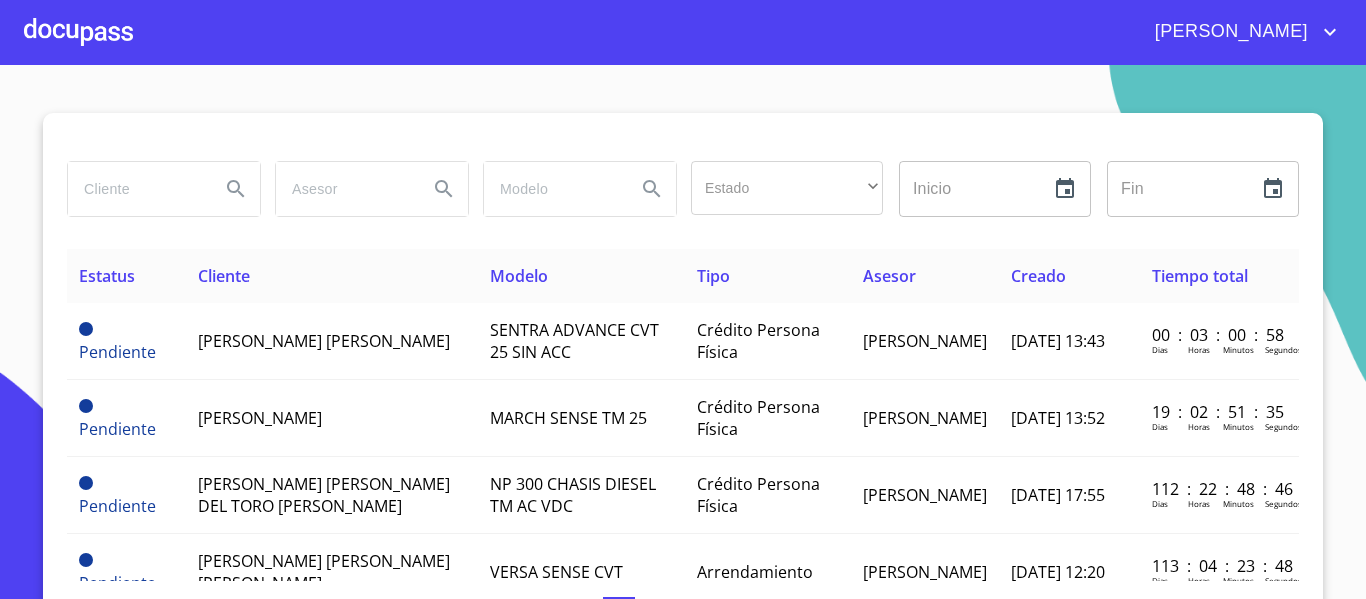 click at bounding box center (78, 32) 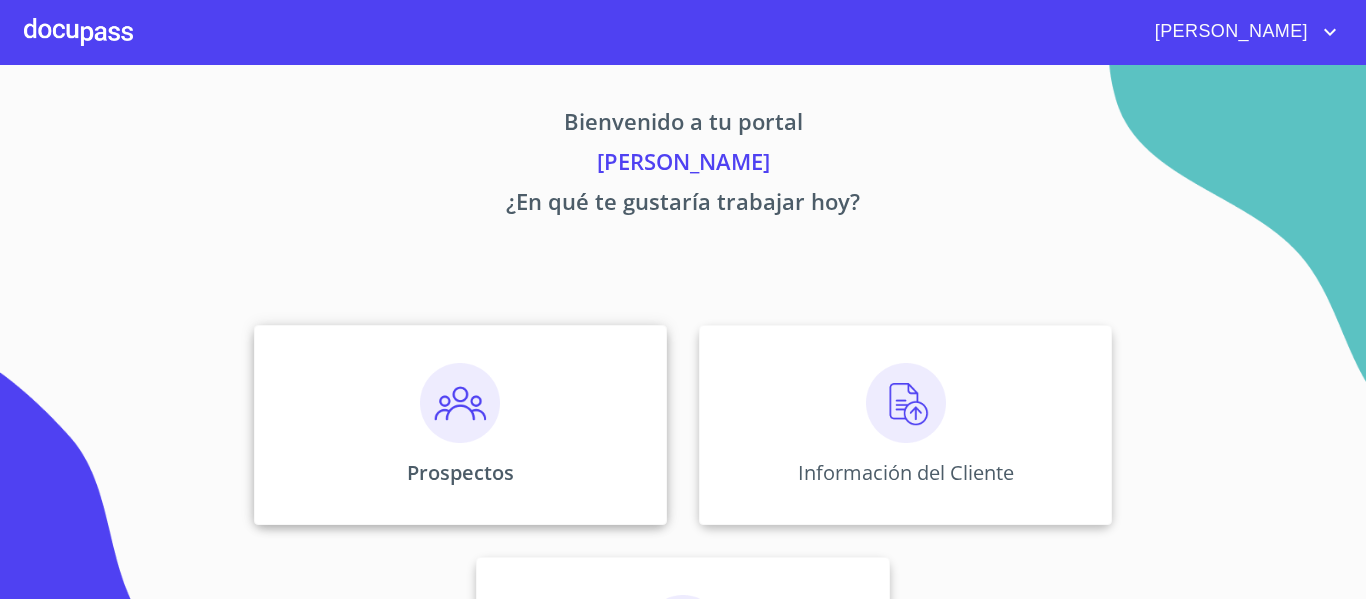 click on "Prospectos" at bounding box center [460, 425] 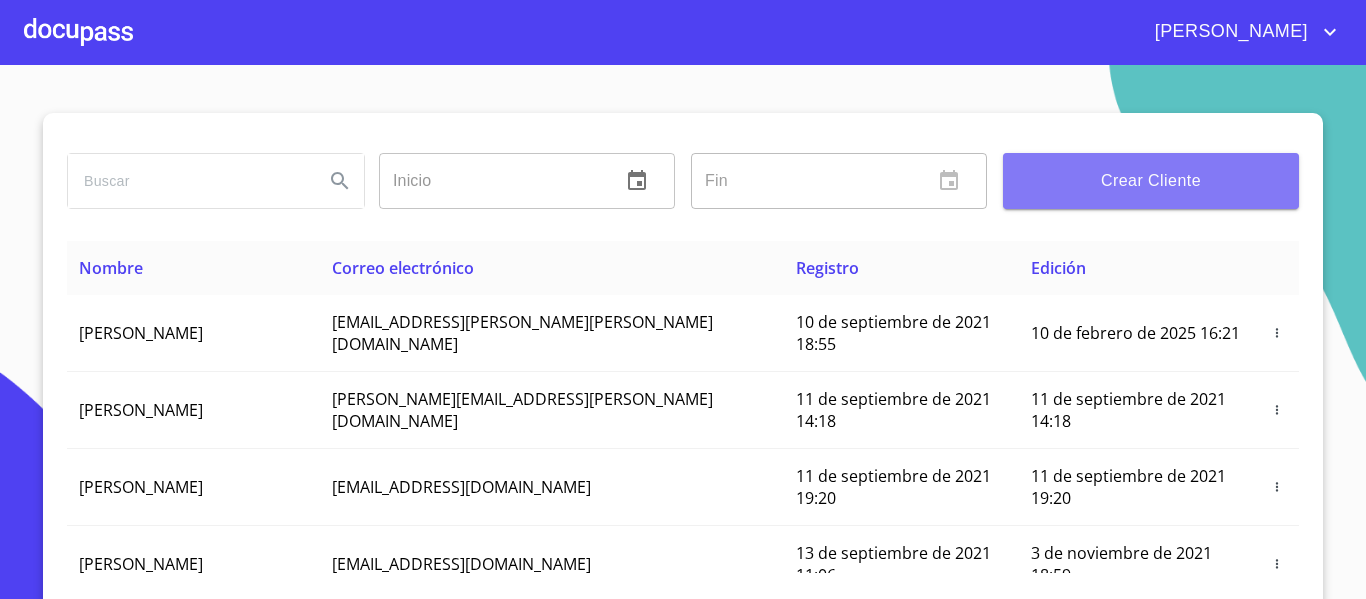 click on "Crear Cliente" at bounding box center (1151, 181) 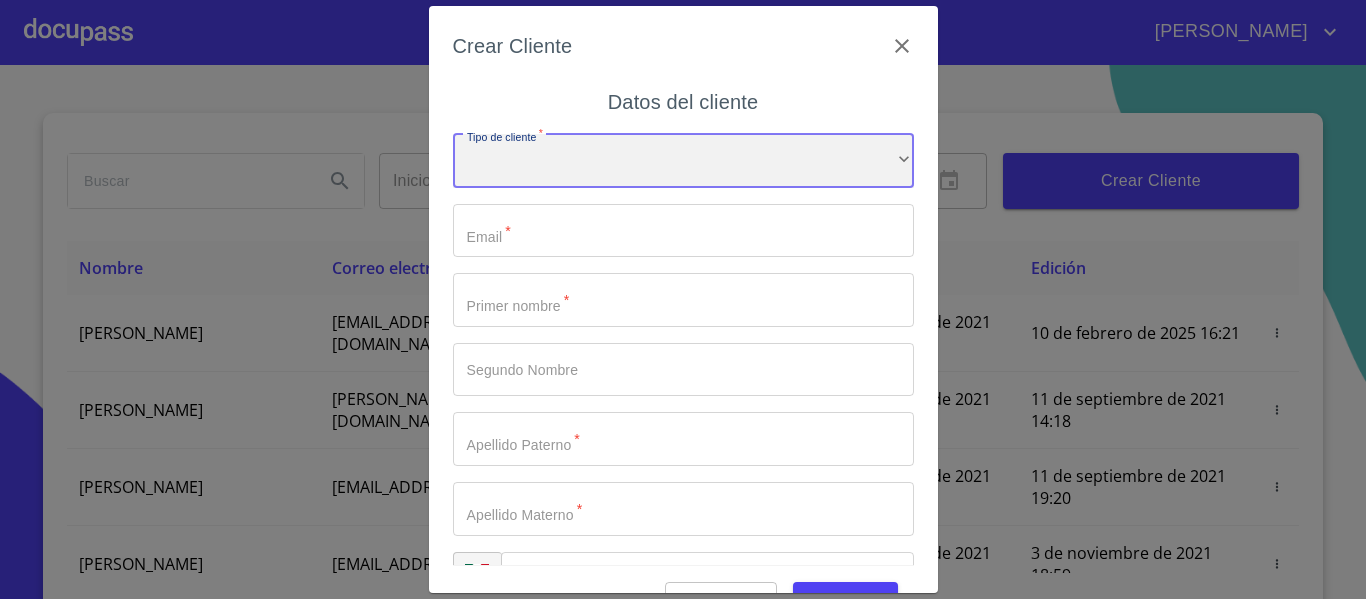 click on "​" at bounding box center (683, 161) 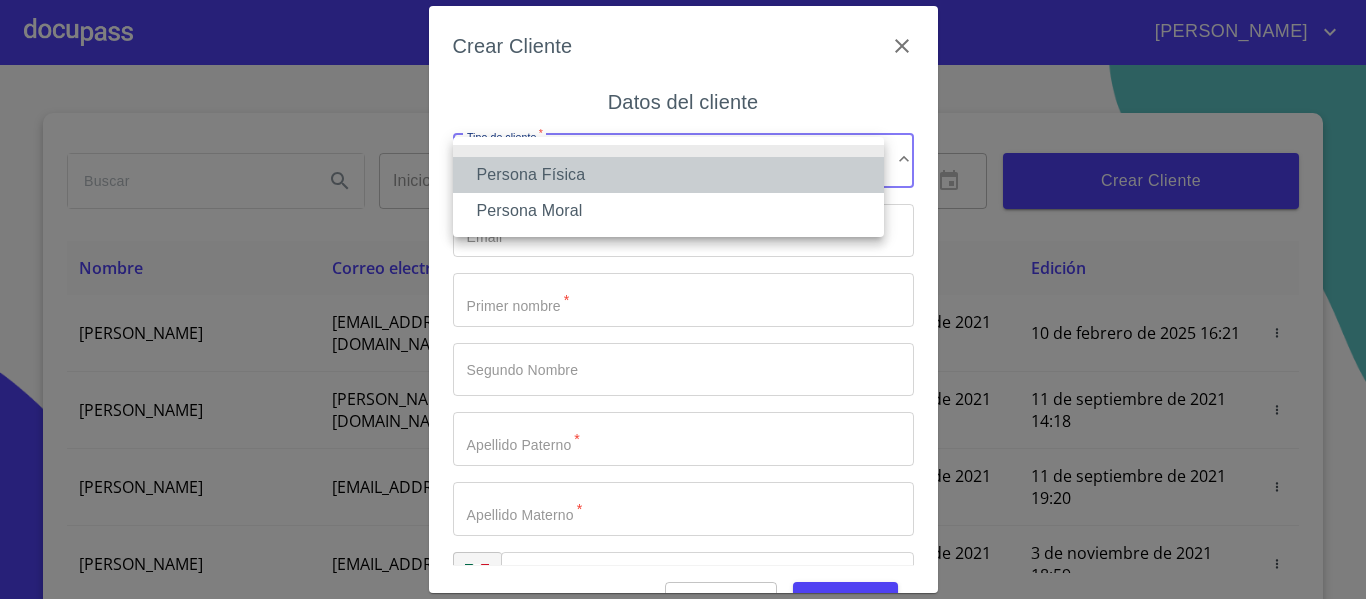 click on "Persona Física" at bounding box center [668, 175] 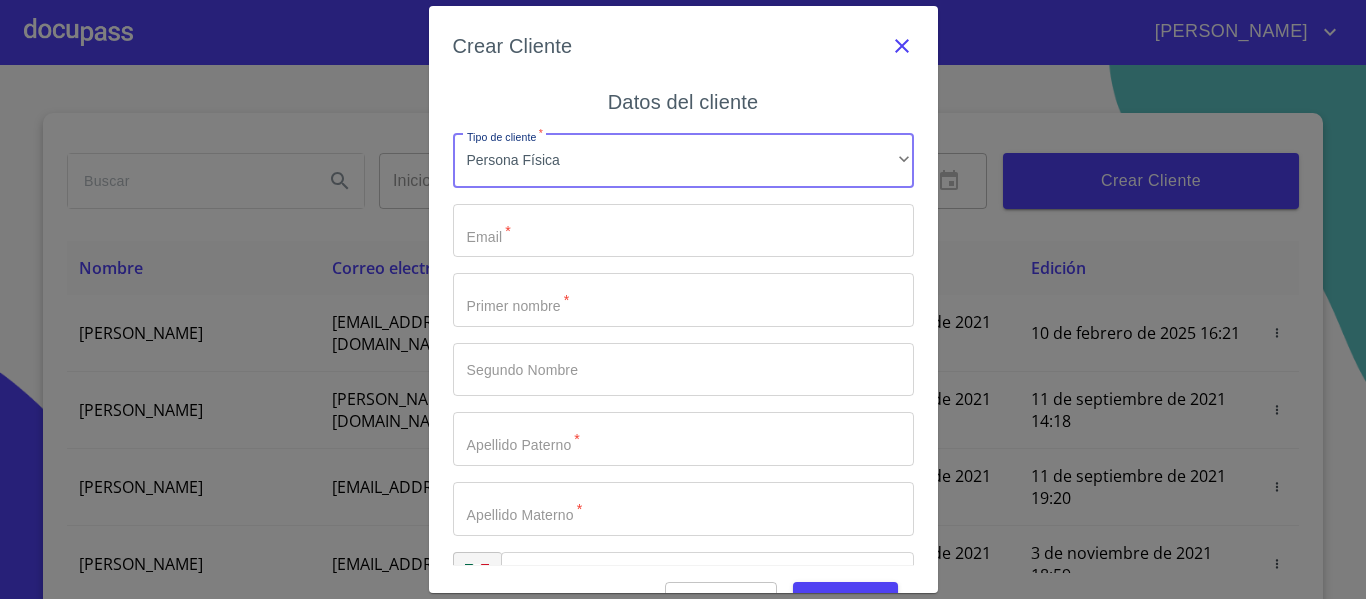 click 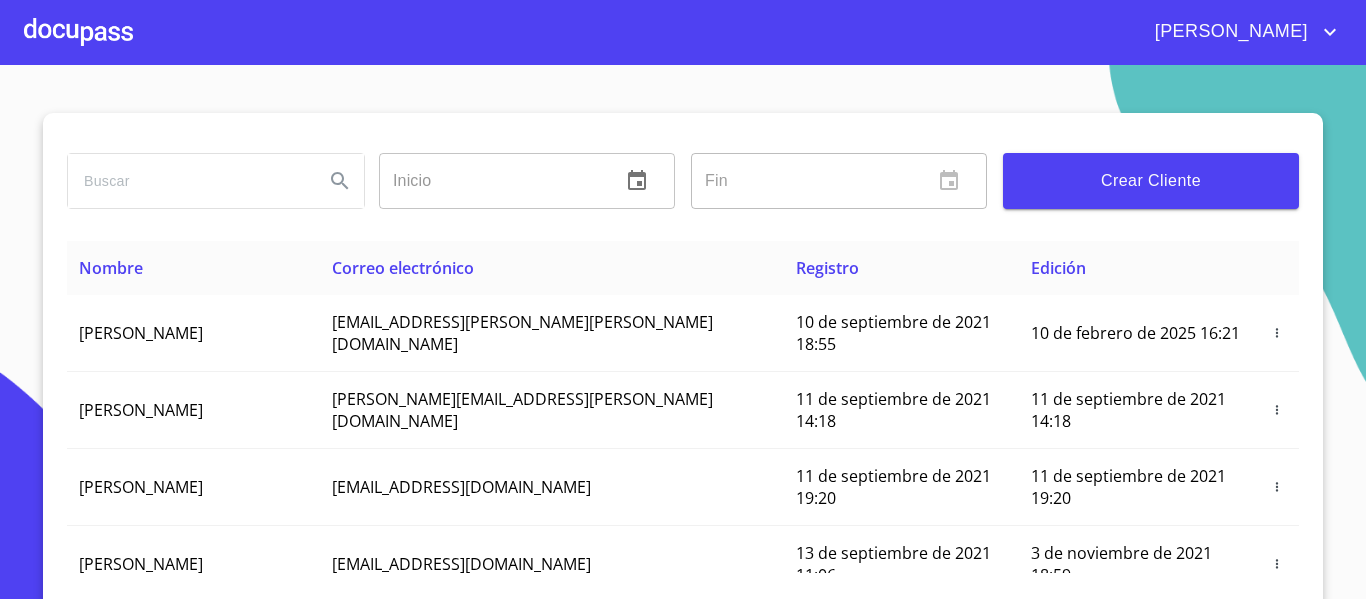 click at bounding box center [78, 32] 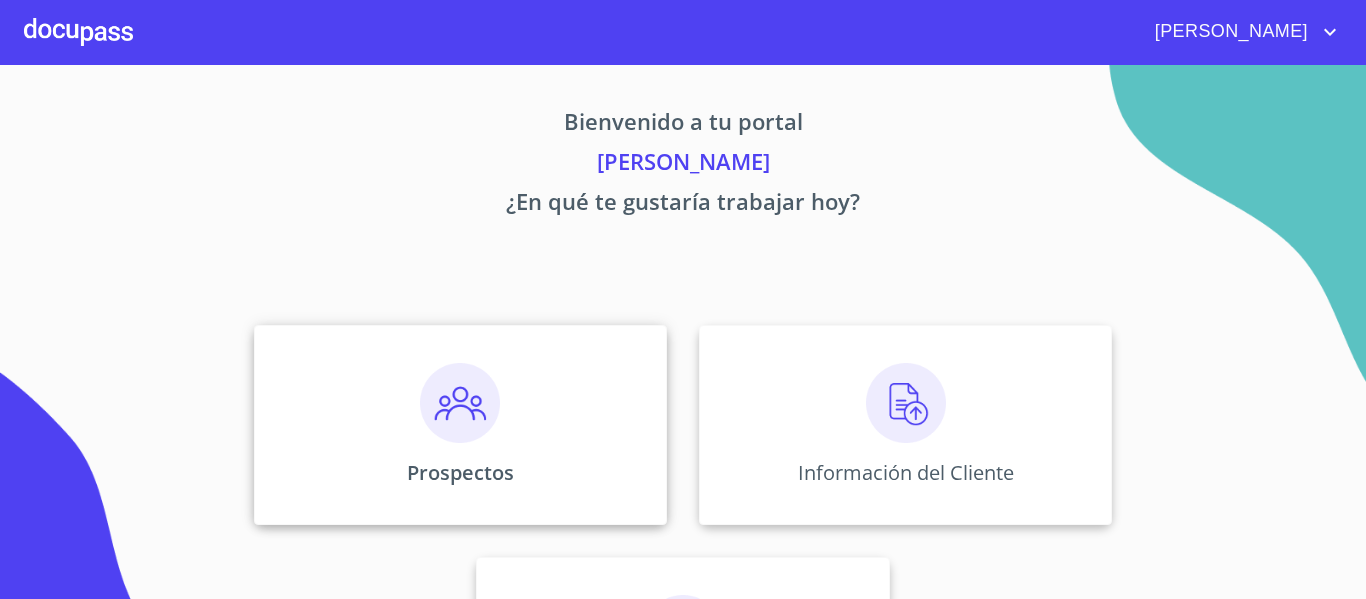 click on "Prospectos" at bounding box center [460, 425] 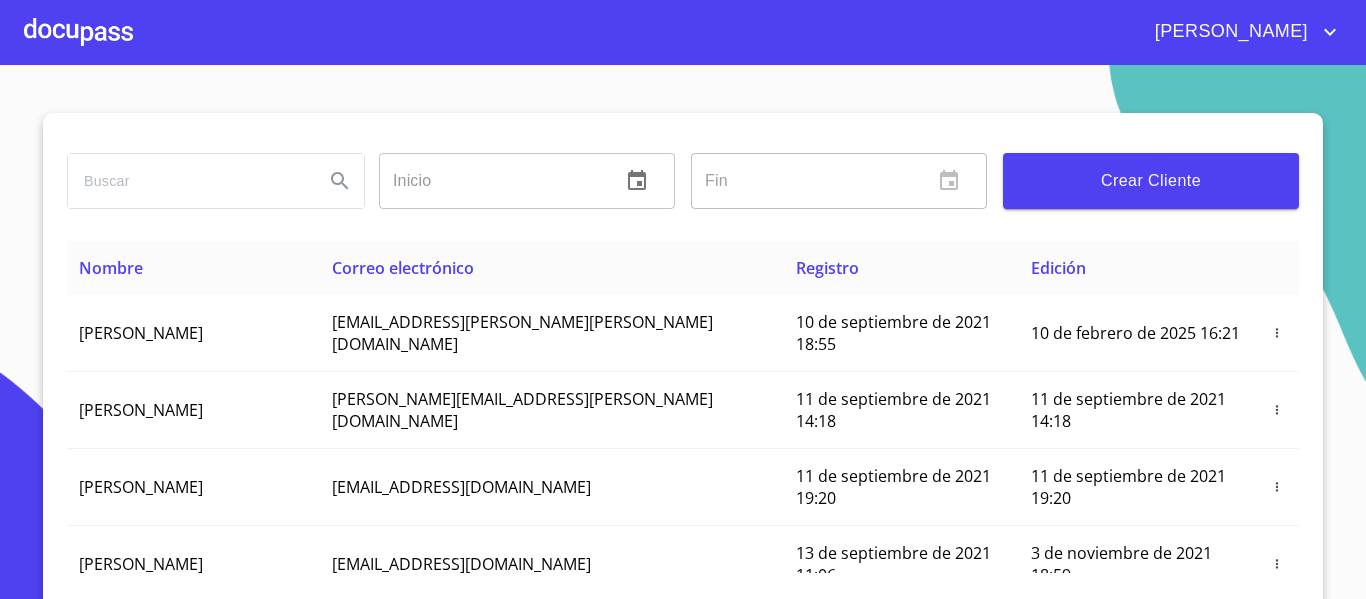 click on "Crear Cliente" at bounding box center (1151, 181) 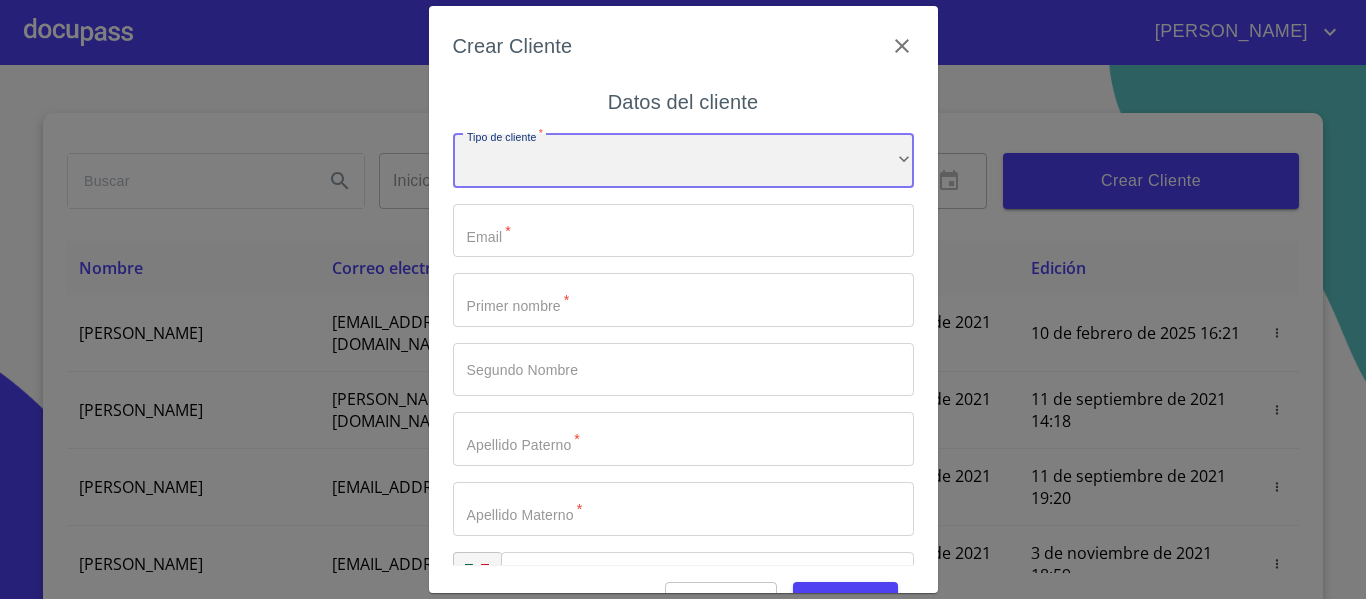 click on "​" at bounding box center (683, 161) 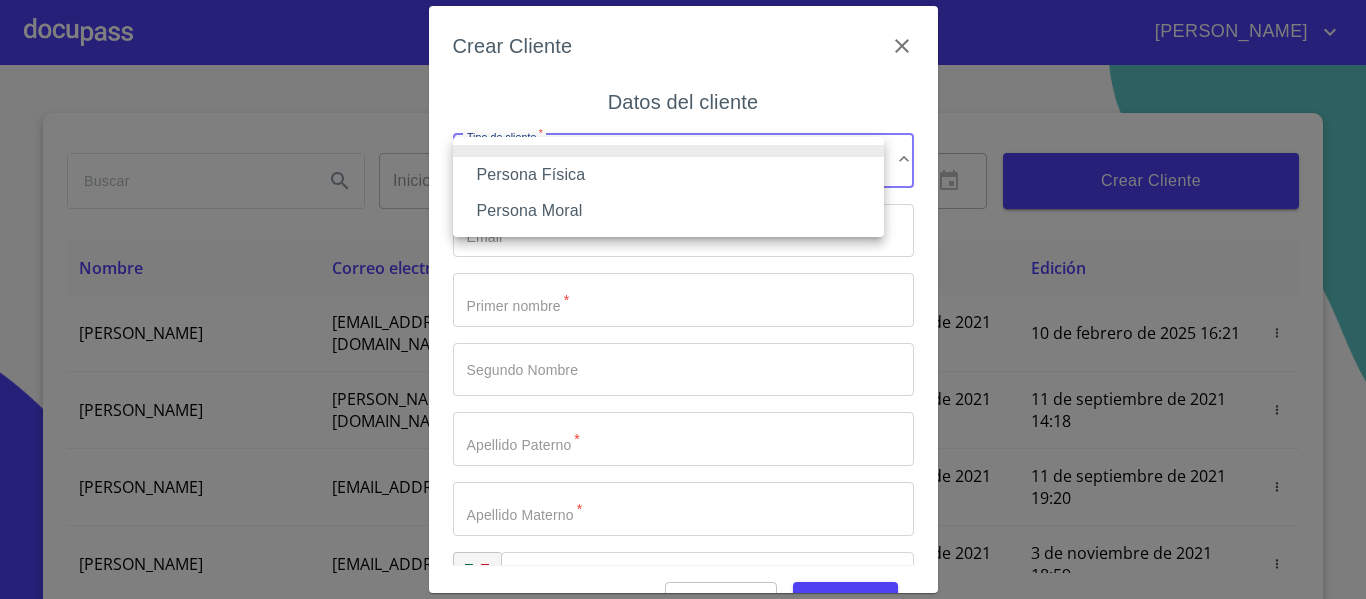 click on "Persona Física" at bounding box center (668, 175) 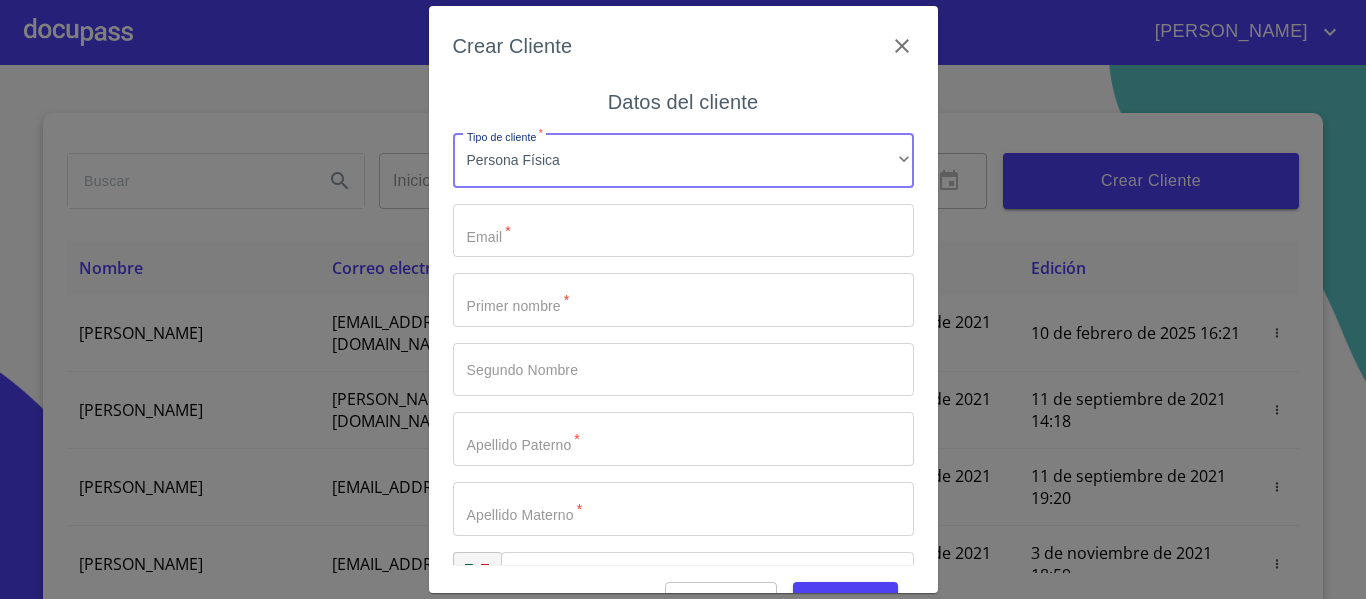 click on "Tipo de cliente   *" at bounding box center [683, 231] 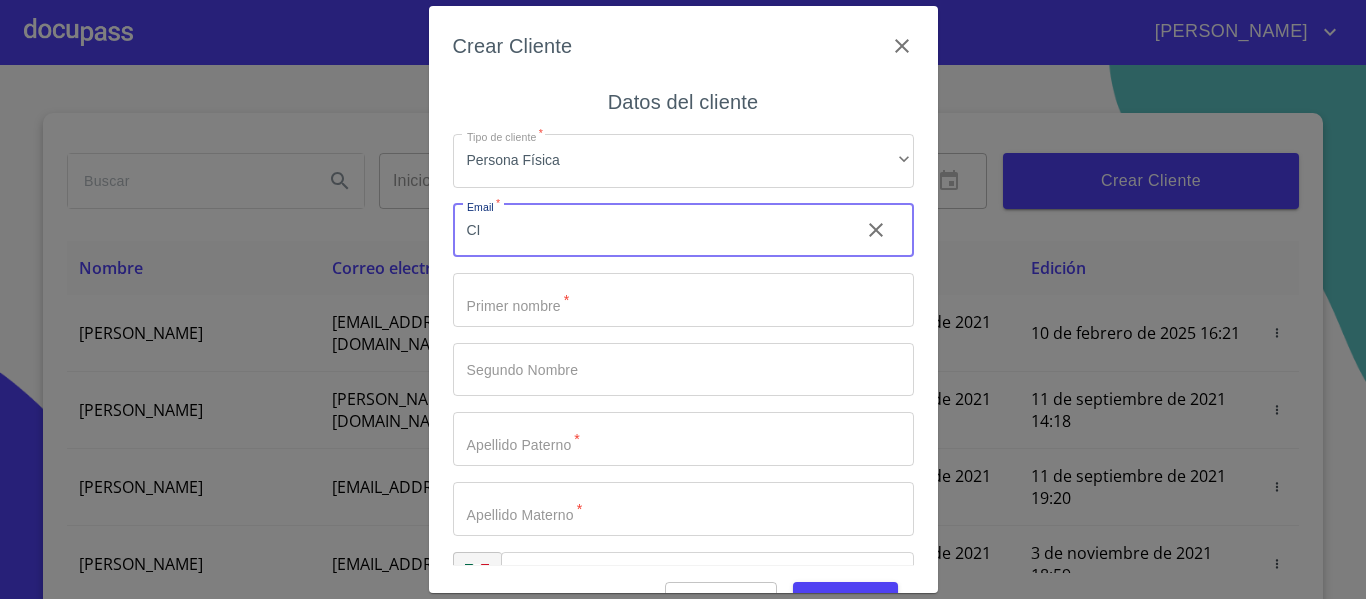 type on "C" 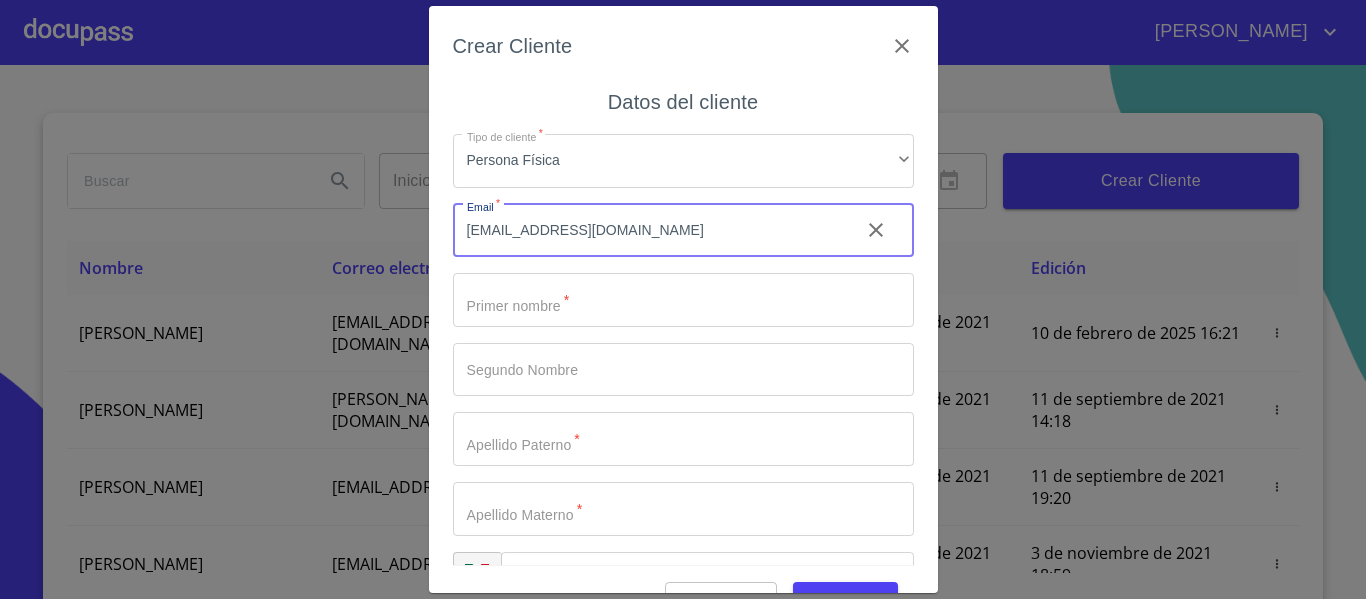 type on "[EMAIL_ADDRESS][DOMAIN_NAME]" 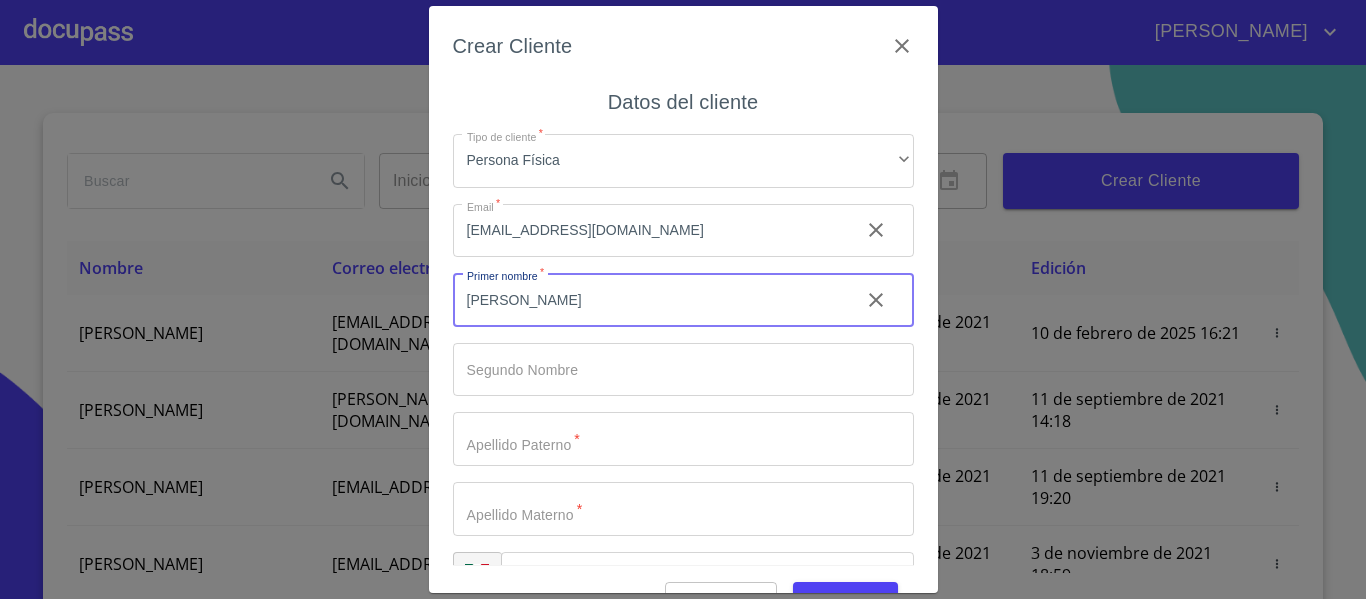 type on "[PERSON_NAME]" 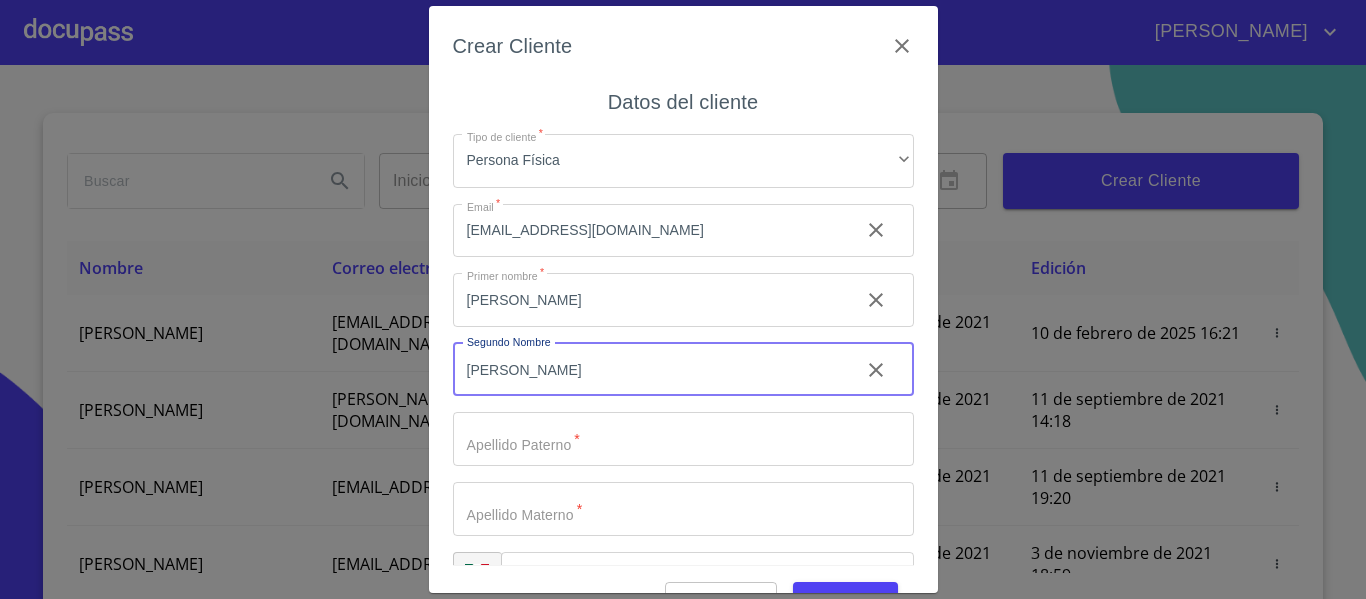 type on "[PERSON_NAME]" 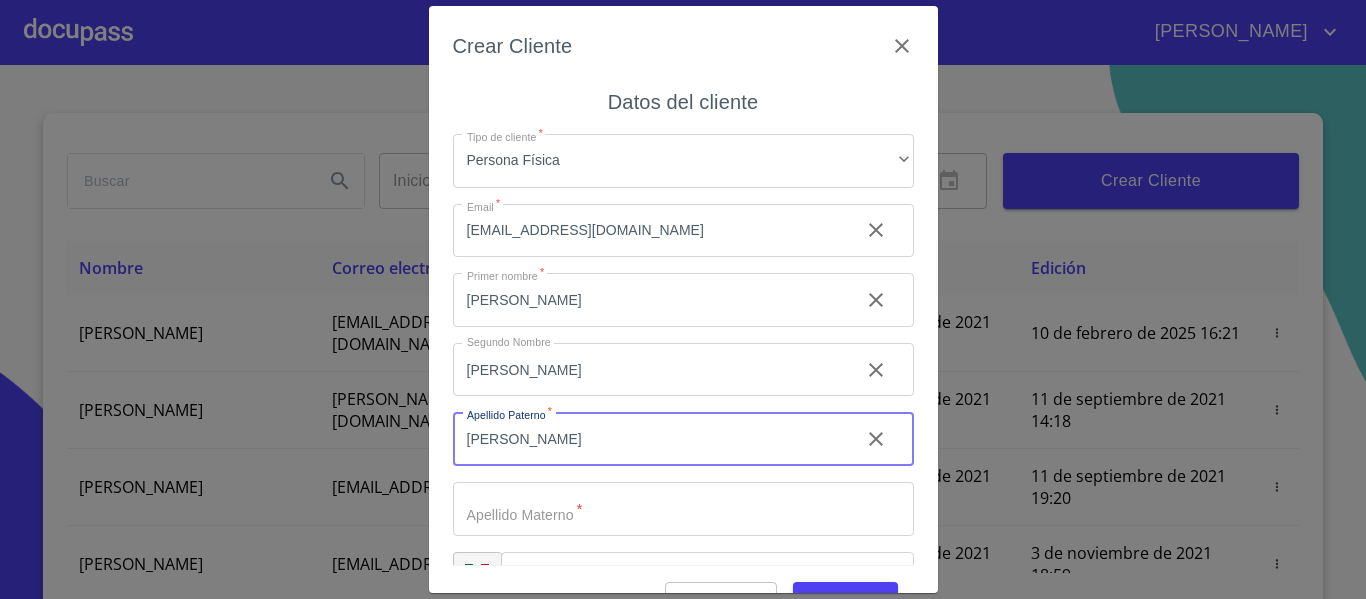 type on "[PERSON_NAME]" 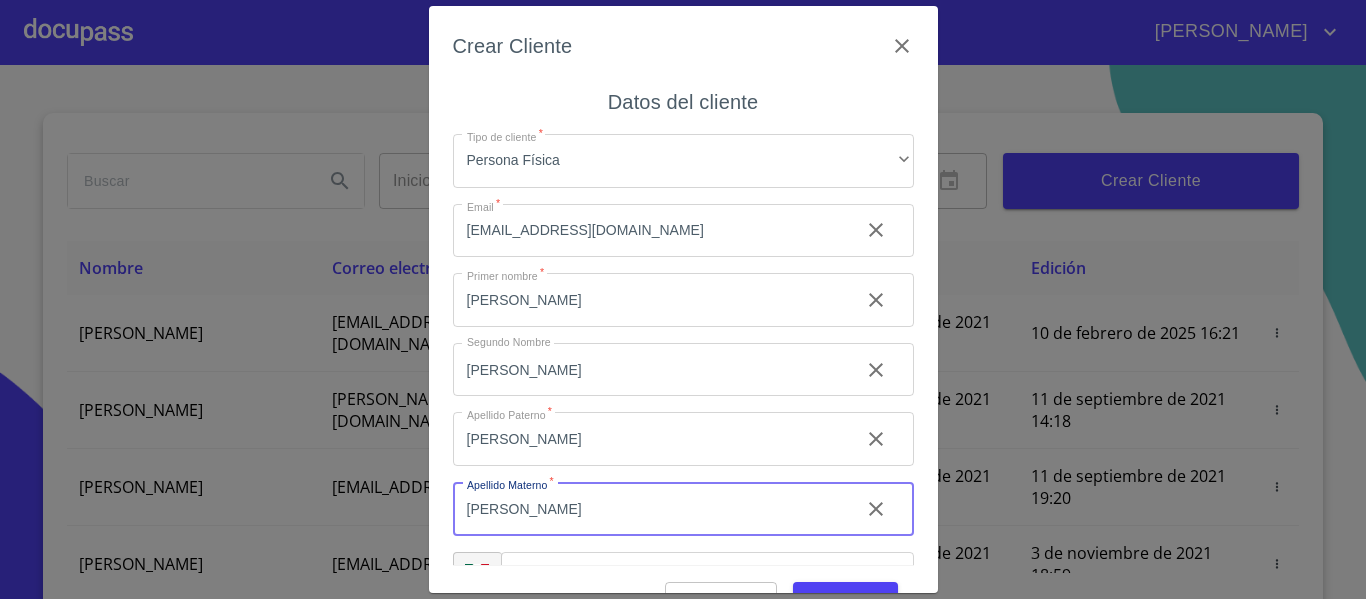 type on "[PERSON_NAME]" 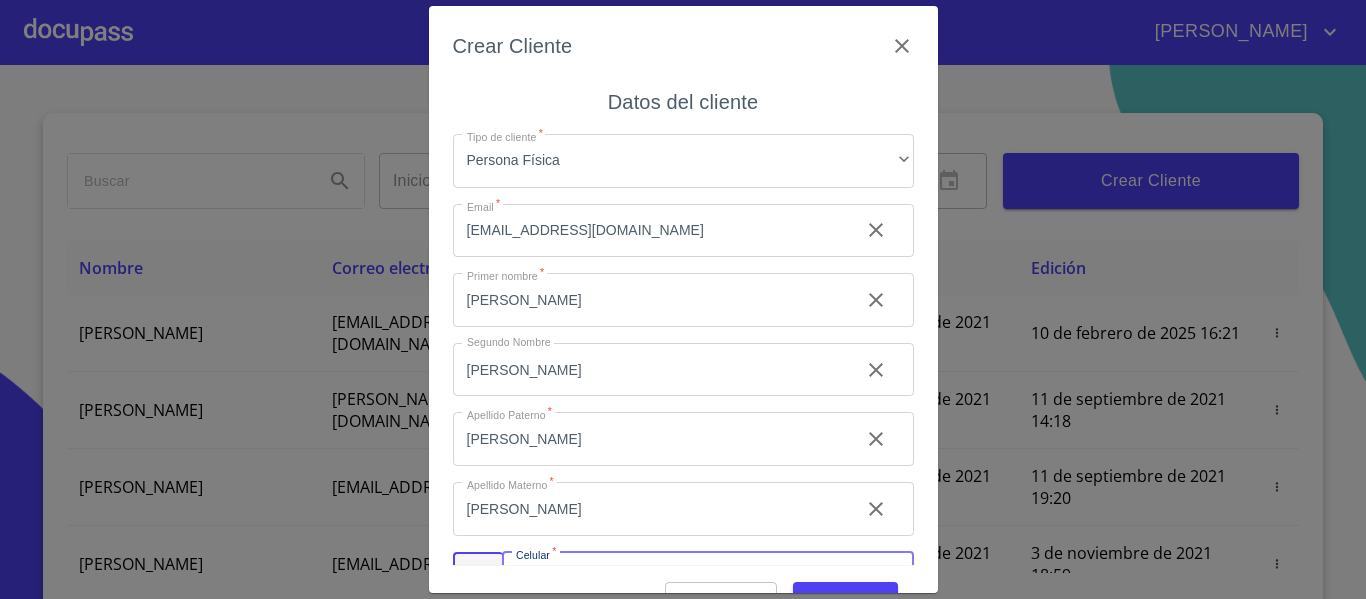 scroll, scrollTop: 40, scrollLeft: 0, axis: vertical 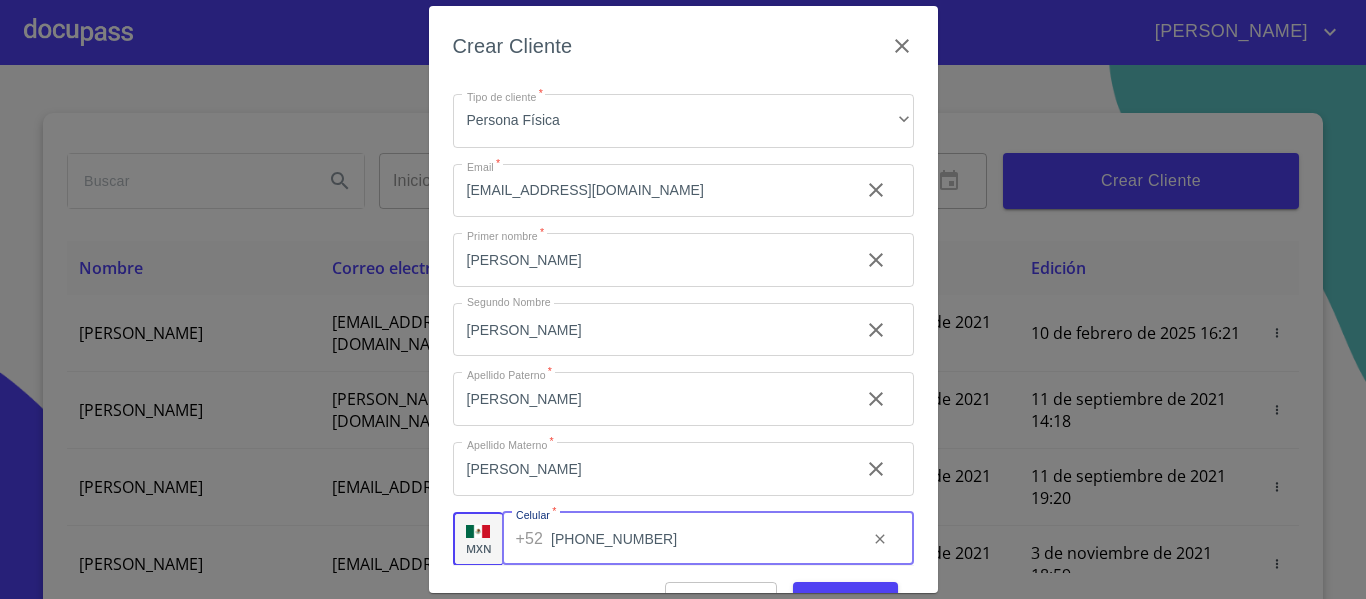 type on "[PHONE_NUMBER]" 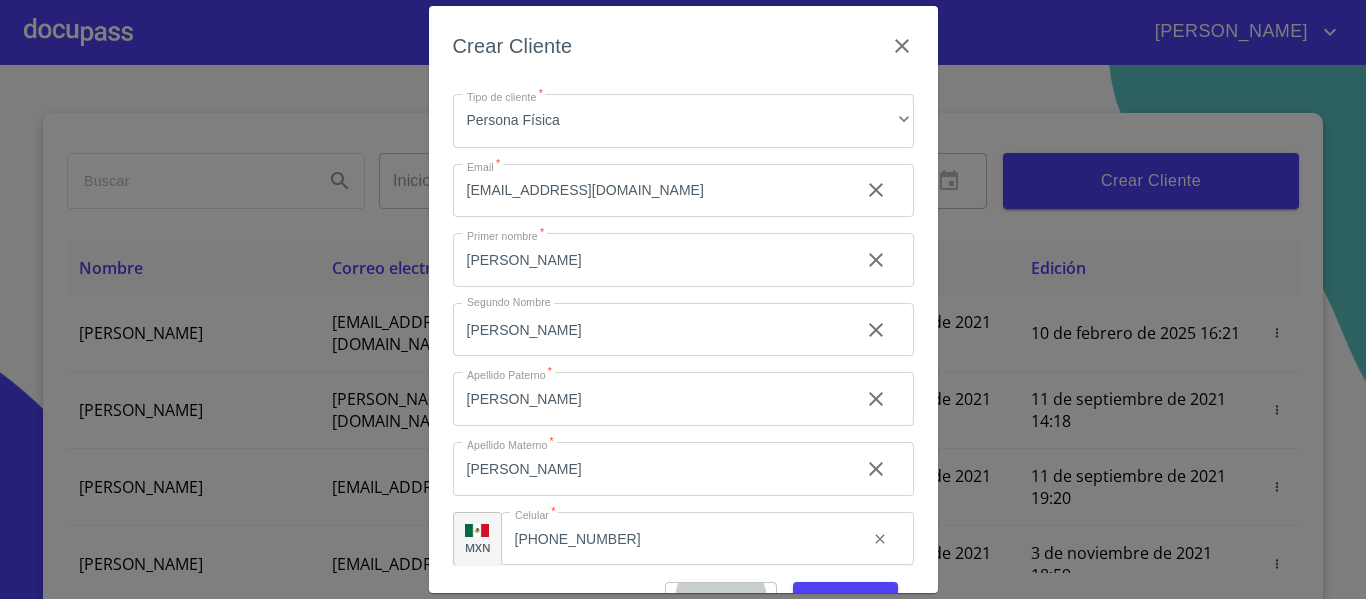 scroll, scrollTop: 26, scrollLeft: 0, axis: vertical 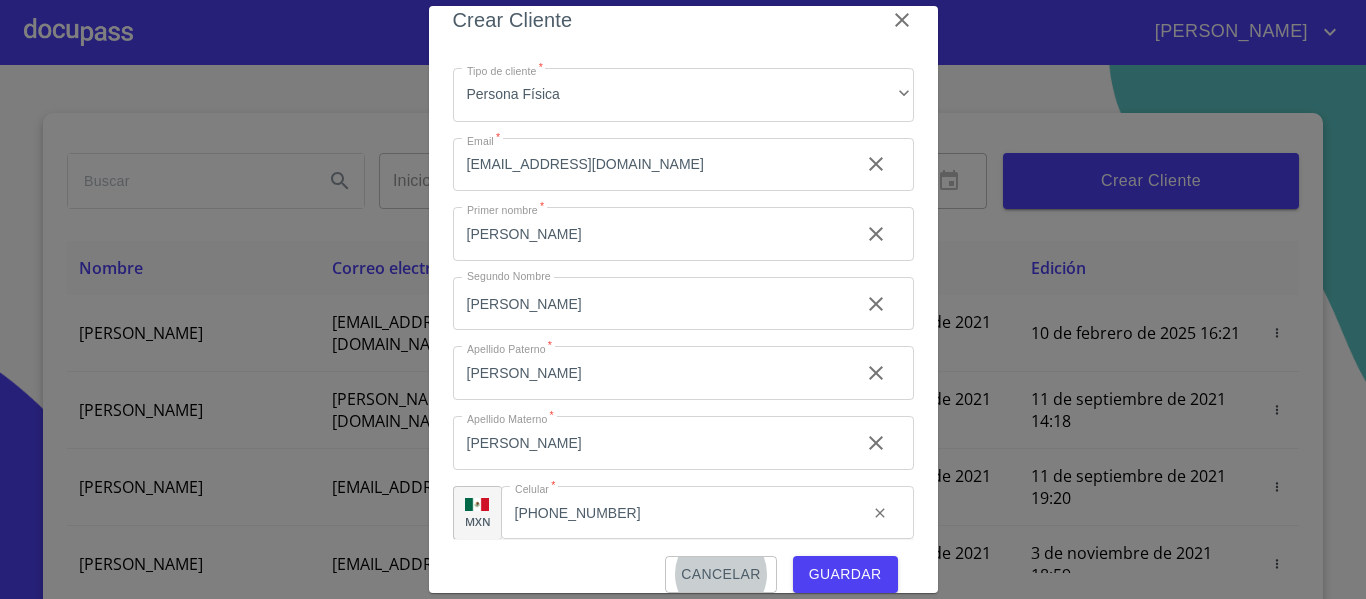 type 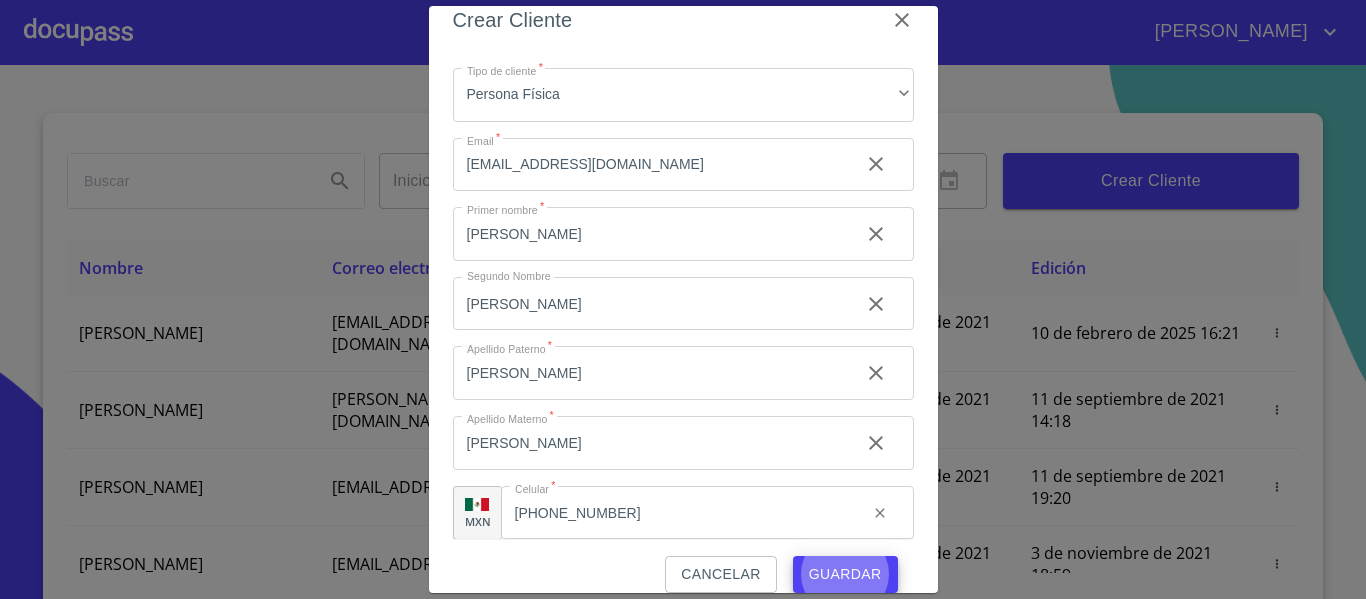 click on "Guardar" at bounding box center (845, 574) 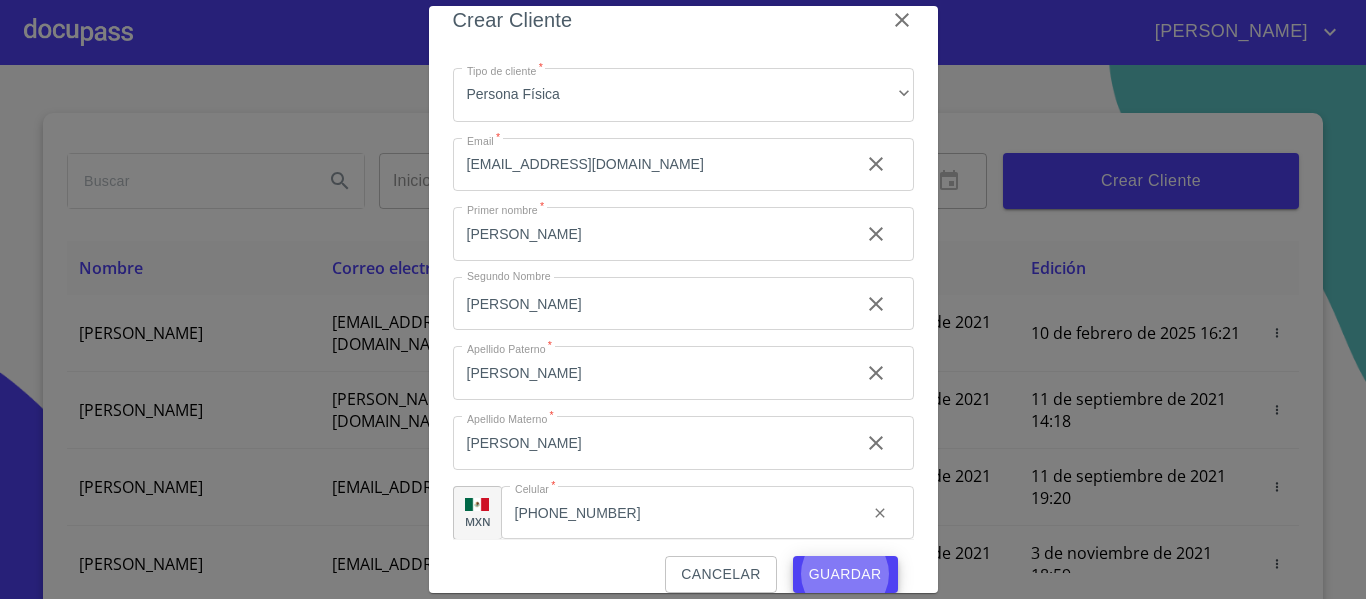 type 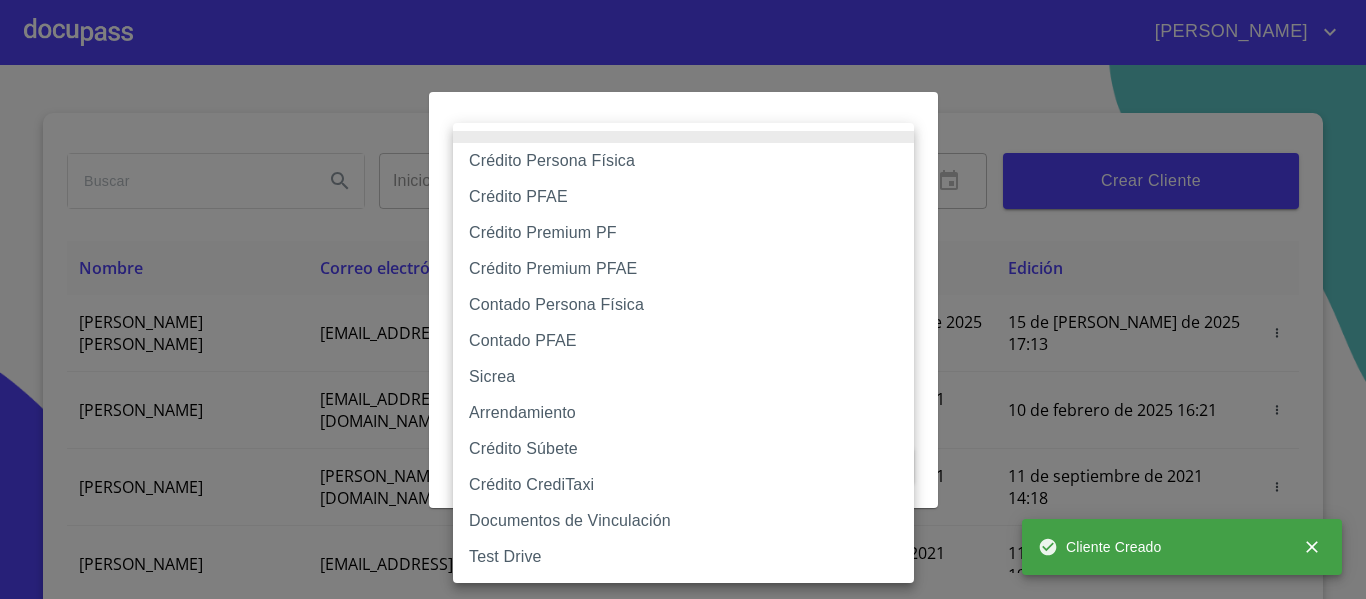 click on "[PERSON_NAME] ​ Fin ​ Crear Cliente Nombre   Correo electrónico   Registro   Edición     [PERSON_NAME] [PERSON_NAME] [EMAIL_ADDRESS][DOMAIN_NAME] 15 de [PERSON_NAME] de 2025 17:13 15 de [PERSON_NAME] de 2025 17:13 [PERSON_NAME] GROVER [EMAIL_ADDRESS][PERSON_NAME][PERSON_NAME][DOMAIN_NAME] 10 de septiembre de 2021 18:55 10 de febrero de 2025 16:21 [PERSON_NAME] CELIS  [EMAIL_ADDRESS][PERSON_NAME][DOMAIN_NAME] 11 de septiembre de 2021 14:18 11 de septiembre de 2021 14:18 [PERSON_NAME] [PERSON_NAME][EMAIL_ADDRESS][DOMAIN_NAME] 11 de septiembre de 2021 19:20 11 de septiembre de 2021 19:20 [PERSON_NAME] [EMAIL_ADDRESS][DOMAIN_NAME] 13 de septiembre de 2021 11:06 3 de noviembre de 2021 18:59 [PERSON_NAME] [EMAIL_ADDRESS][DOMAIN_NAME] 14 de septiembre de 2021 12:26 14 de septiembre de 2021 12:26 [PERSON_NAME] [EMAIL_ADDRESS][DOMAIN_NAME] 14 de septiembre de 2021 16:35 14 de septiembre de 2021 16:35 [PERSON_NAME] [EMAIL_ADDRESS][DOMAIN_NAME] 14 de septiembre de 2021 18:24 14 de septiembre de 2021 18:24 [PERSON_NAME]  [EMAIL_ADDRESS][DOMAIN_NAME] 15 de septiembre de 2021 13:18 1 2 3 4 5 6 7" at bounding box center (683, 299) 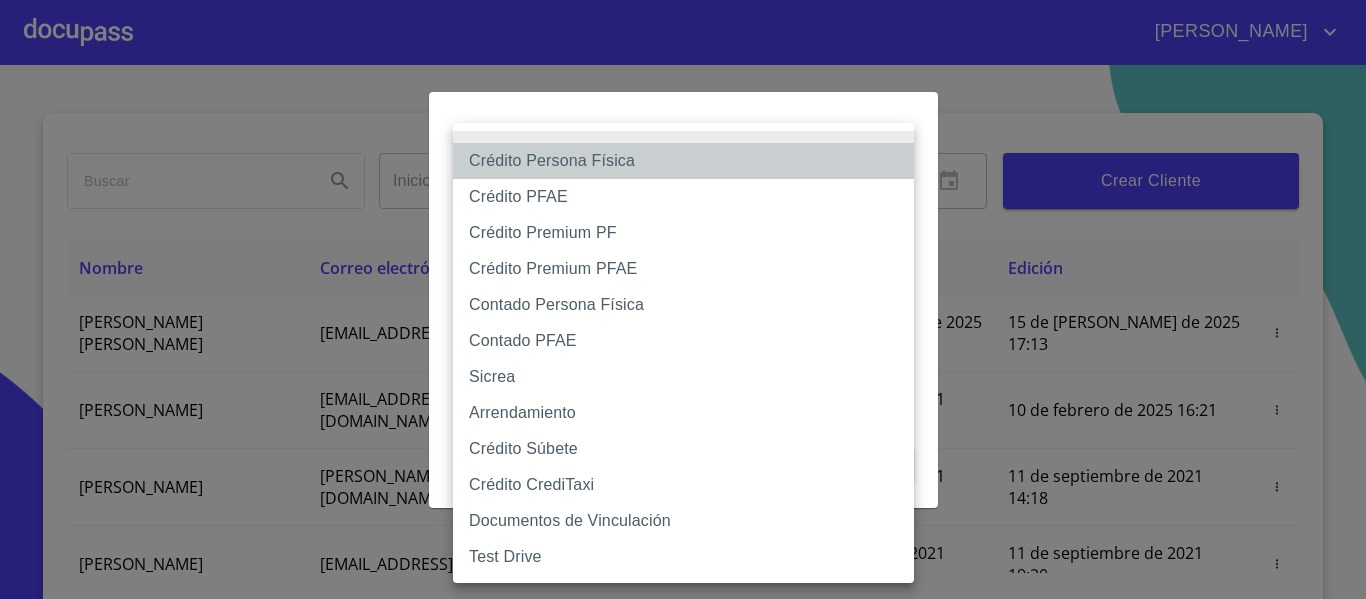 click on "Crédito Persona Física" at bounding box center (683, 161) 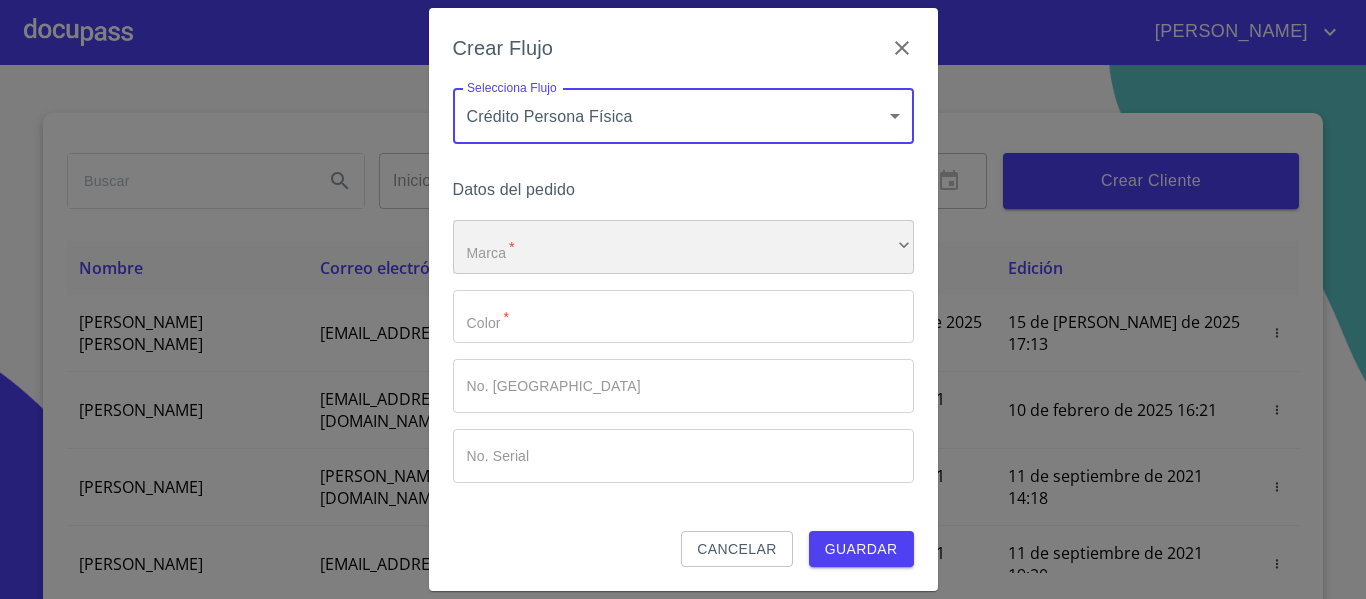 click on "​" at bounding box center (683, 247) 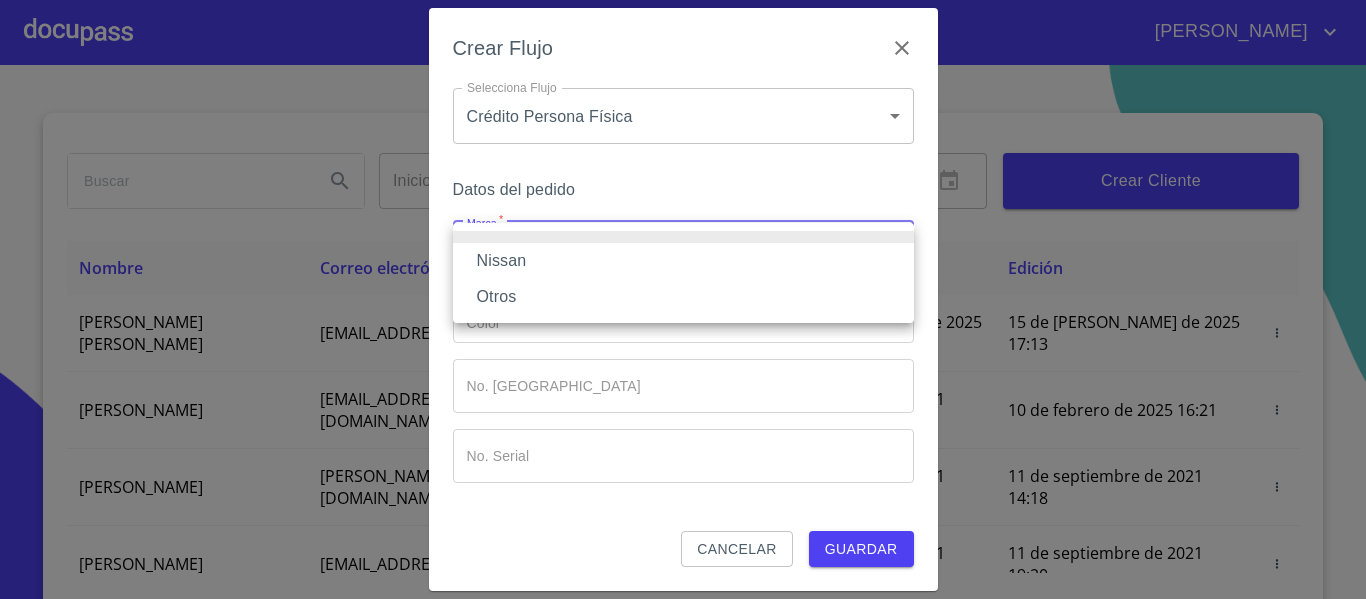 click on "Nissan" at bounding box center (683, 261) 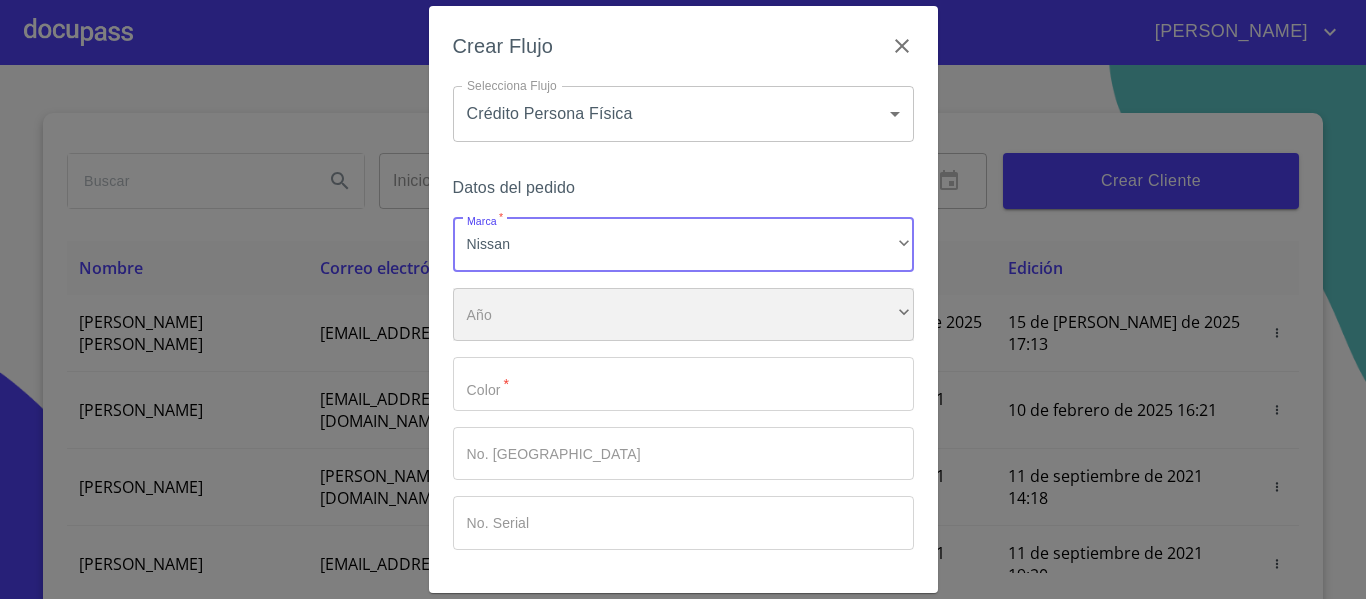click on "​" at bounding box center (683, 315) 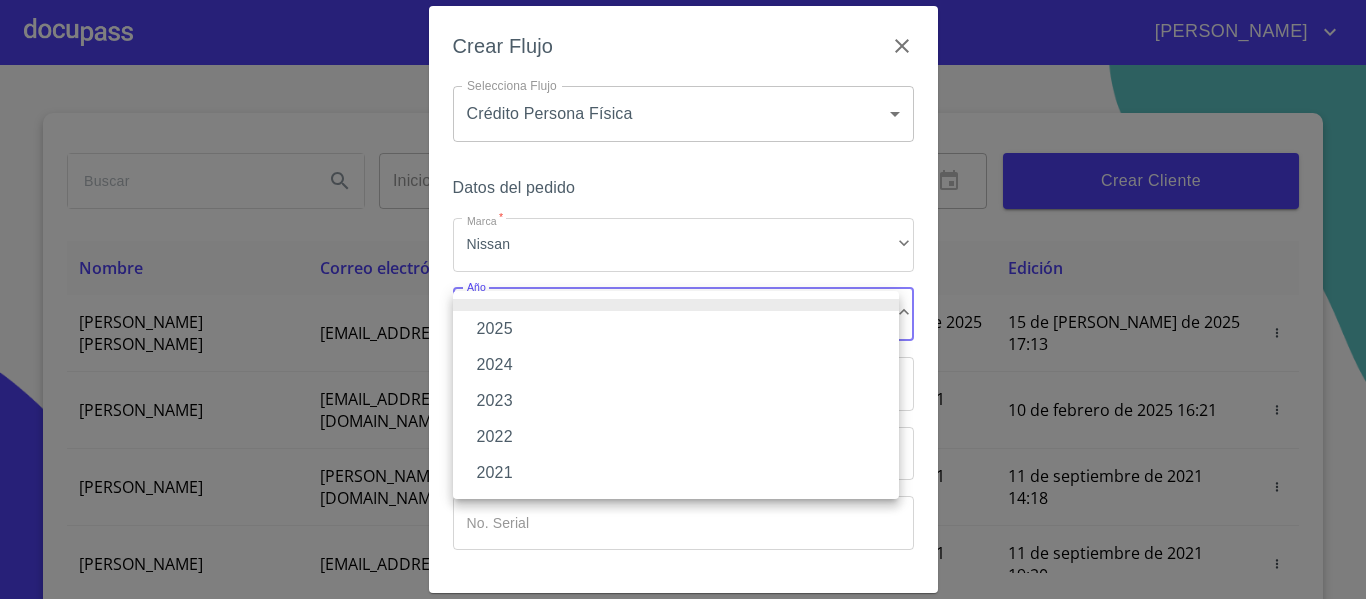 drag, startPoint x: 561, startPoint y: 321, endPoint x: 560, endPoint y: 339, distance: 18.027756 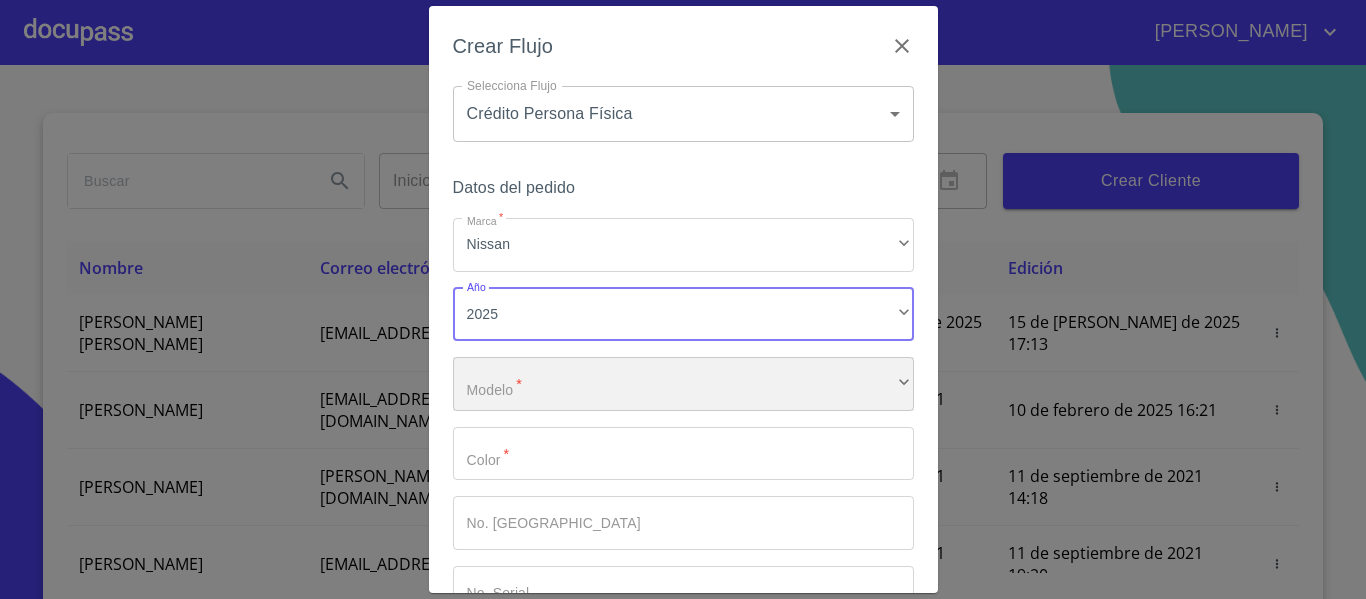 click on "​" at bounding box center [683, 384] 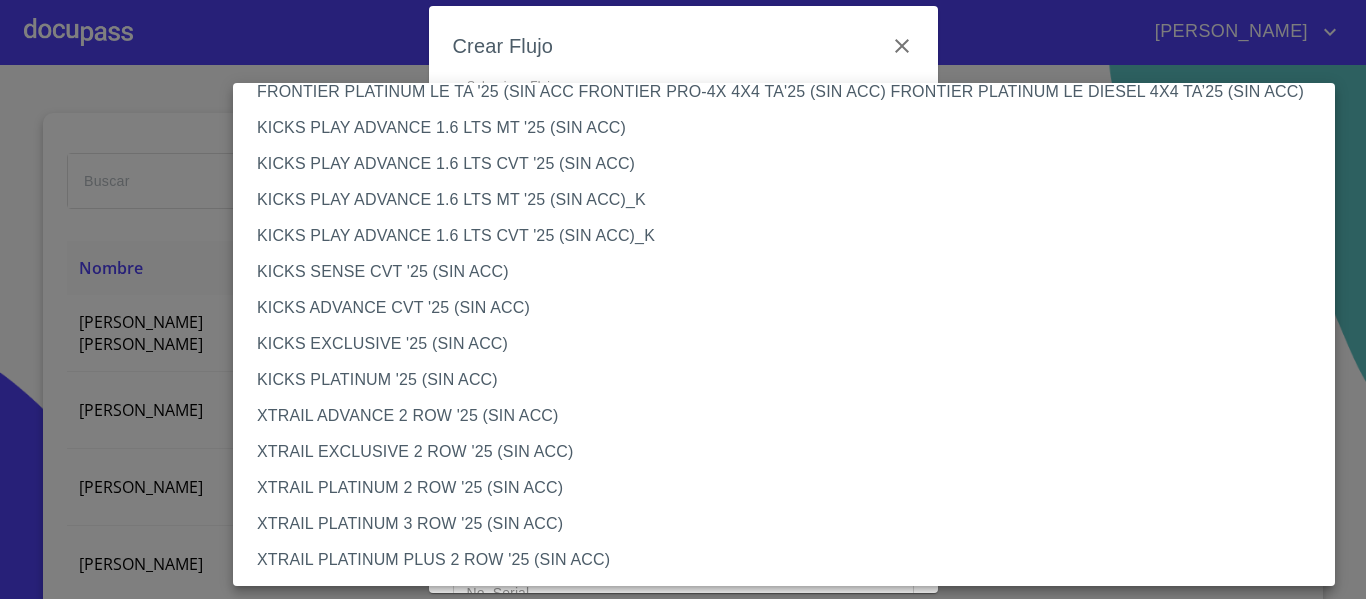 scroll, scrollTop: 1585, scrollLeft: 0, axis: vertical 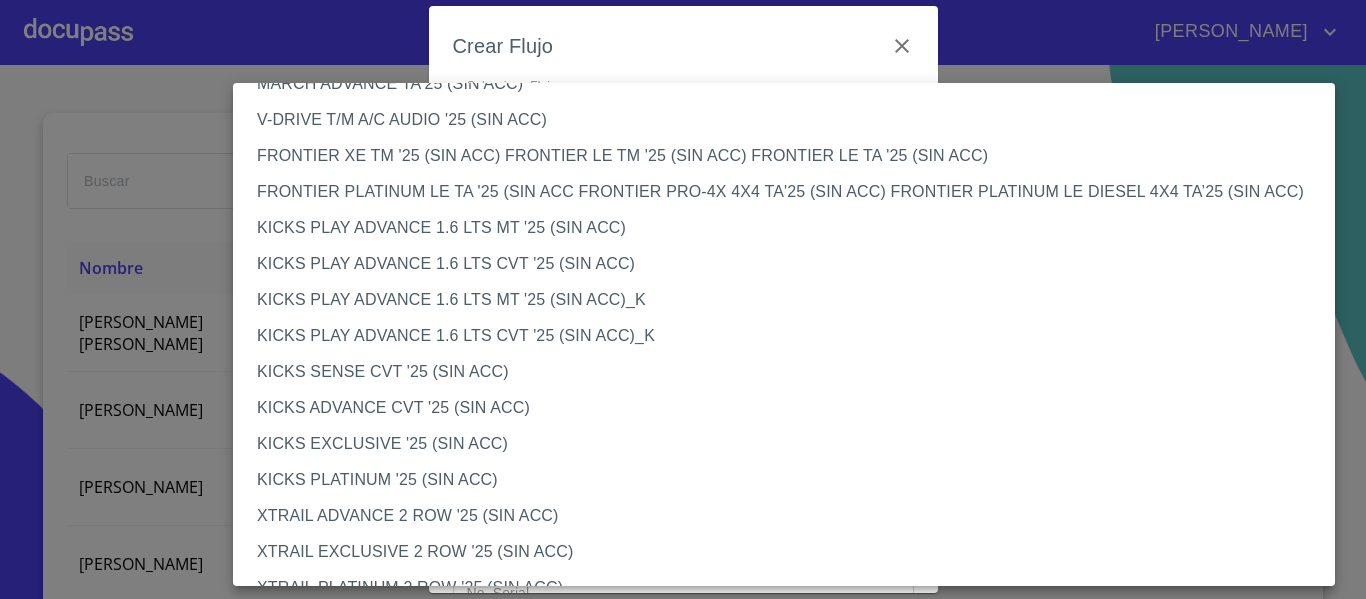 click on "FRONTIER PLATINUM LE TA '25 (SIN ACC FRONTIER PRO-4X 4X4 TA'25 (SIN ACC) FRONTIER PLATINUM LE DIESEL 4X4 TA’25 (SIN ACC)" at bounding box center (791, 192) 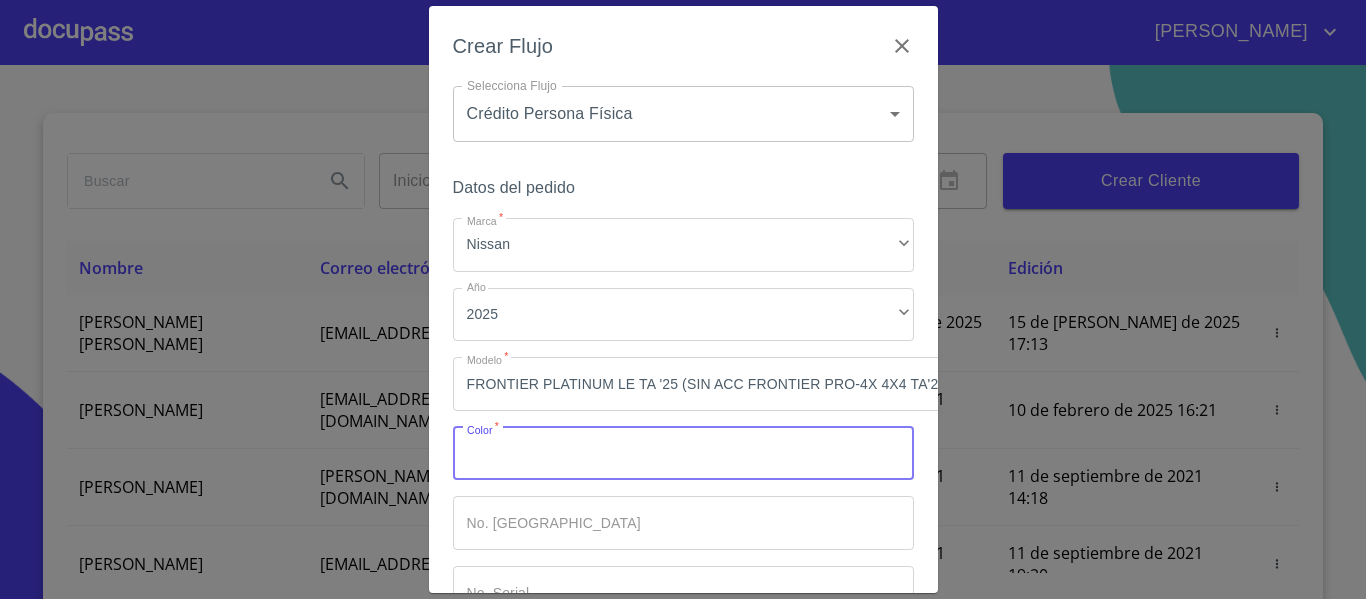 click on "Marca   *" at bounding box center [683, 454] 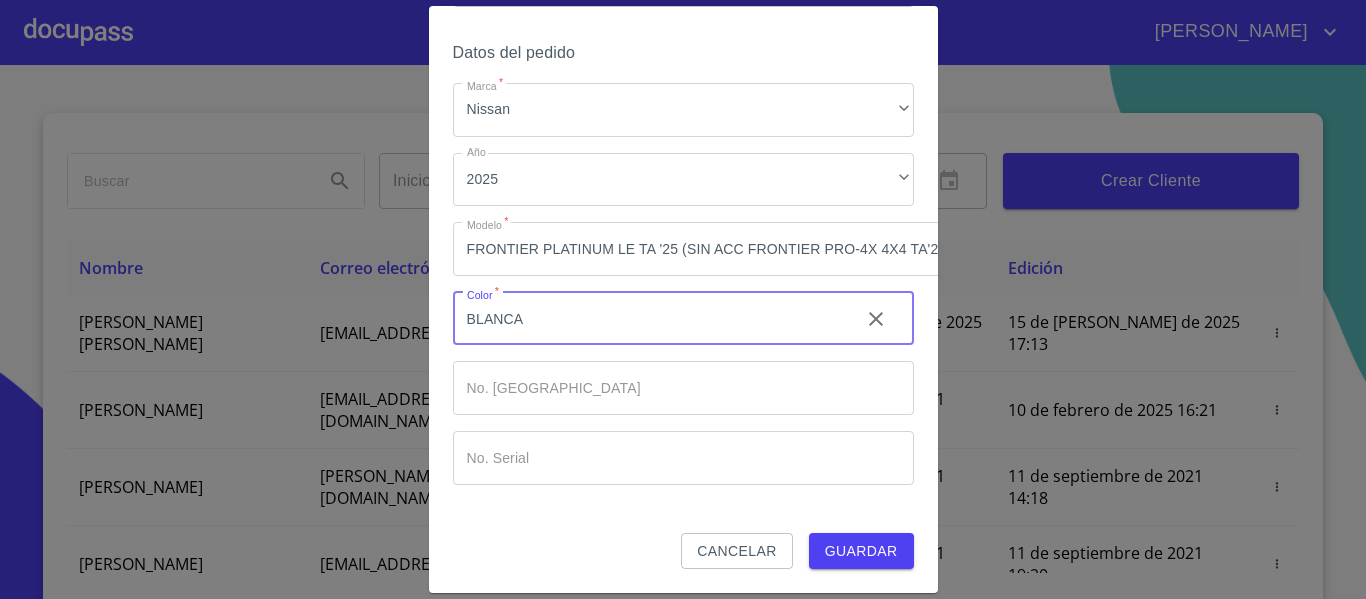 scroll, scrollTop: 150, scrollLeft: 0, axis: vertical 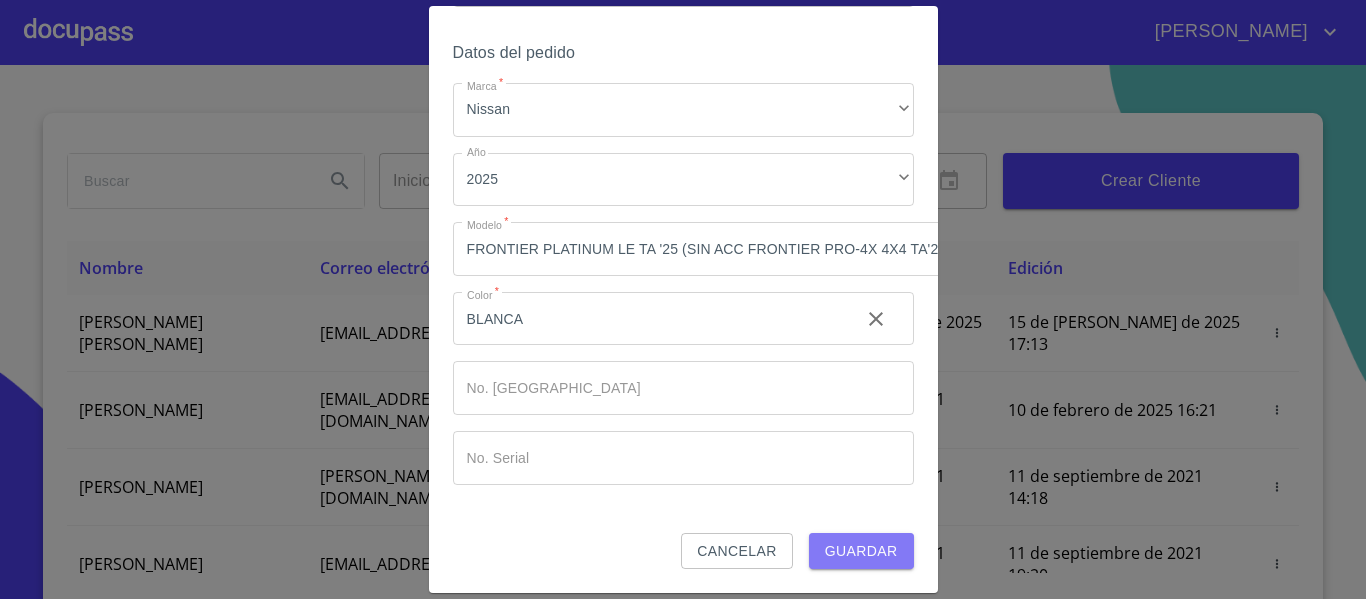click on "Guardar" at bounding box center [861, 551] 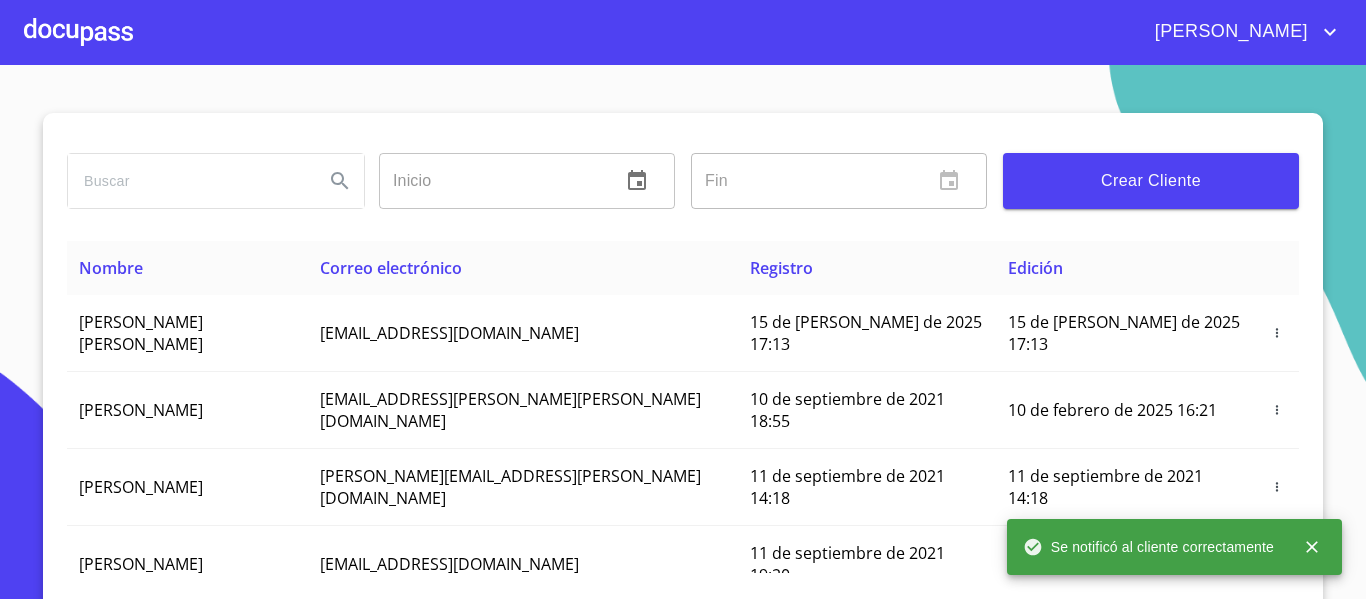 click 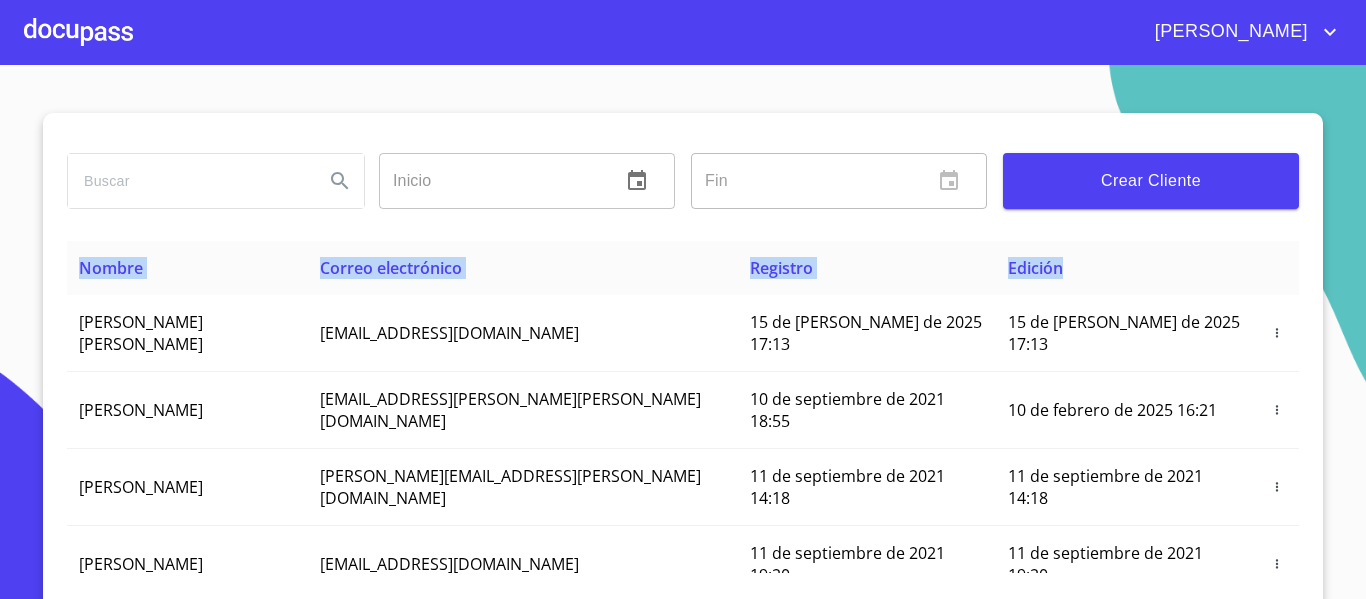drag, startPoint x: 67, startPoint y: 266, endPoint x: 1034, endPoint y: 281, distance: 967.11633 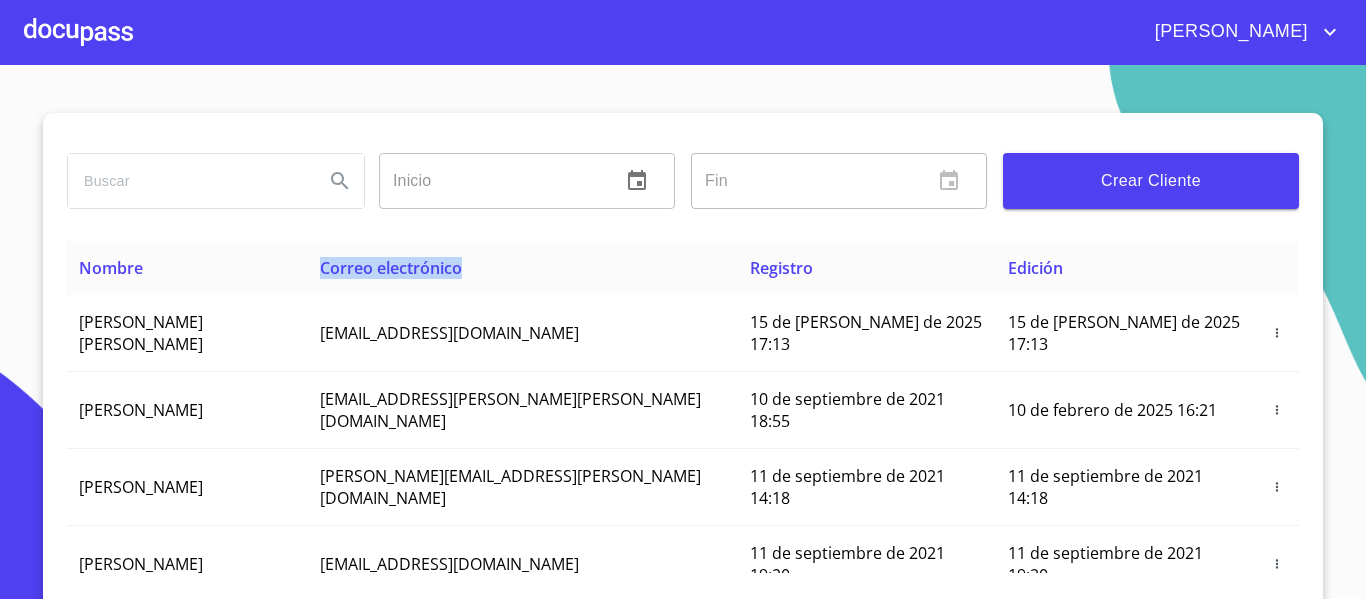 drag, startPoint x: 398, startPoint y: 267, endPoint x: 570, endPoint y: 253, distance: 172.56883 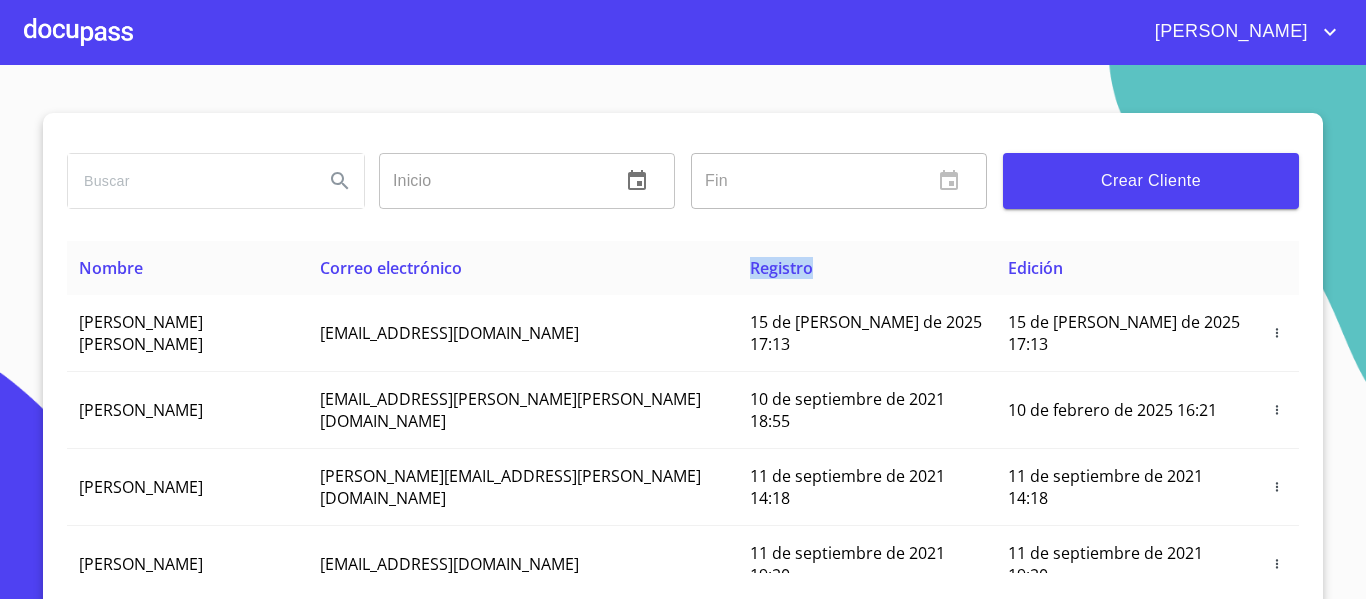 drag, startPoint x: 679, startPoint y: 268, endPoint x: 753, endPoint y: 260, distance: 74.431175 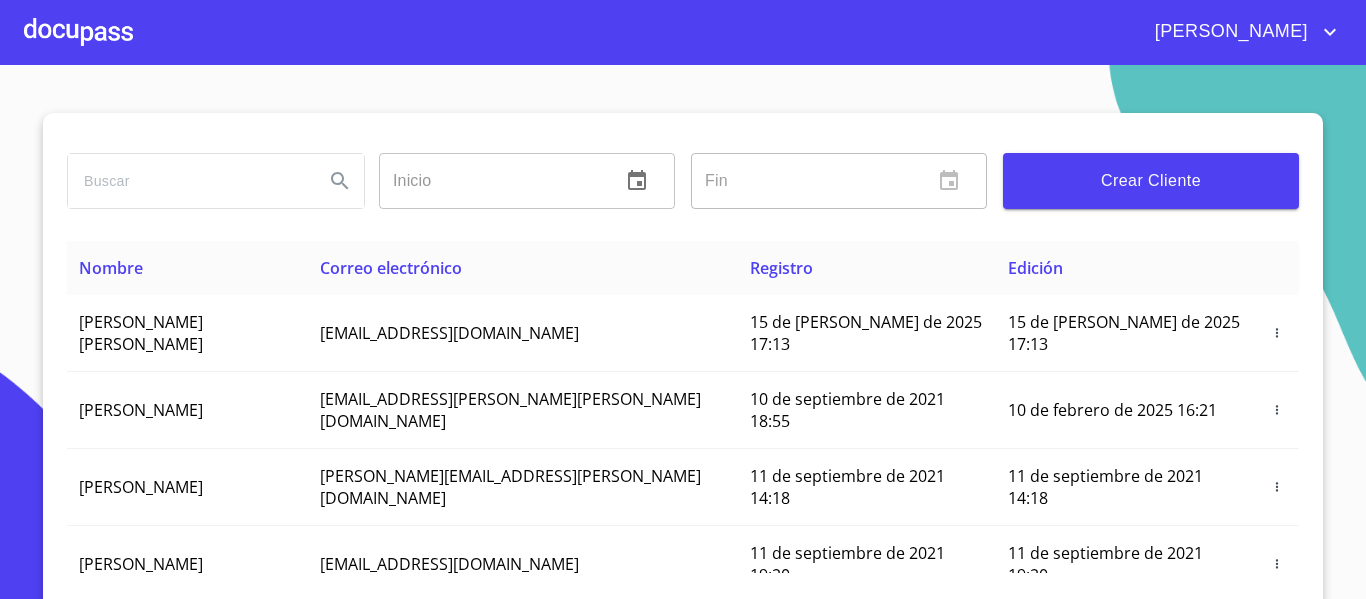 click on "Edición" at bounding box center (1035, 268) 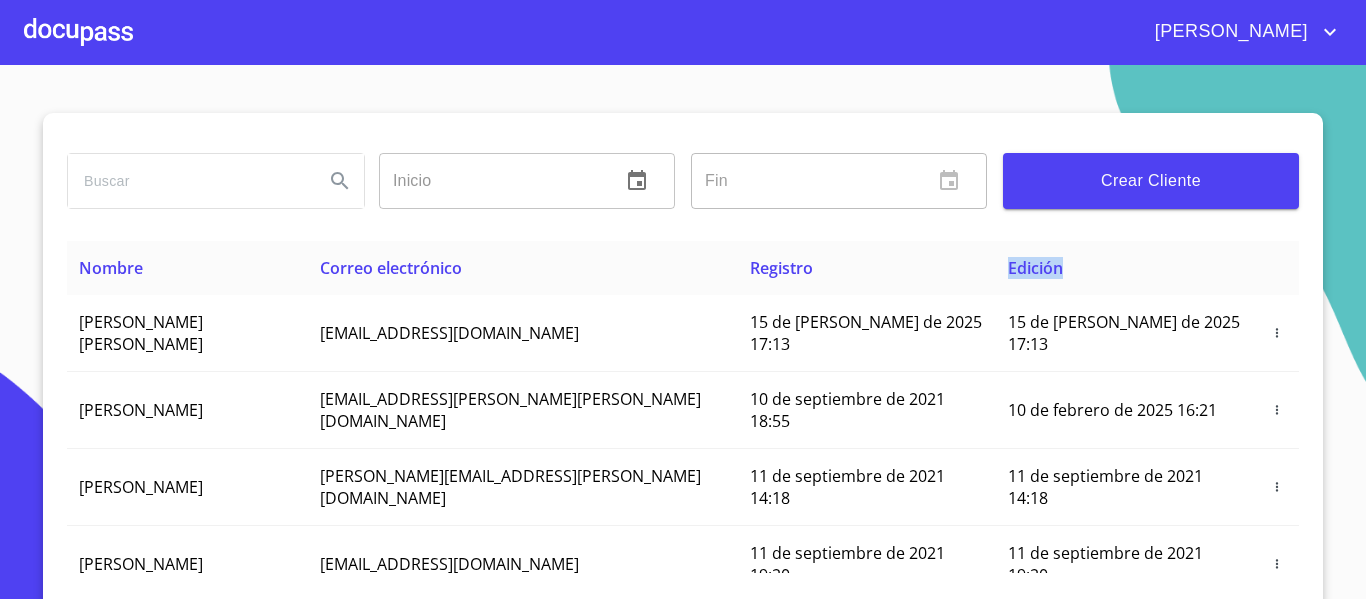 drag, startPoint x: 959, startPoint y: 269, endPoint x: 1052, endPoint y: 267, distance: 93.0215 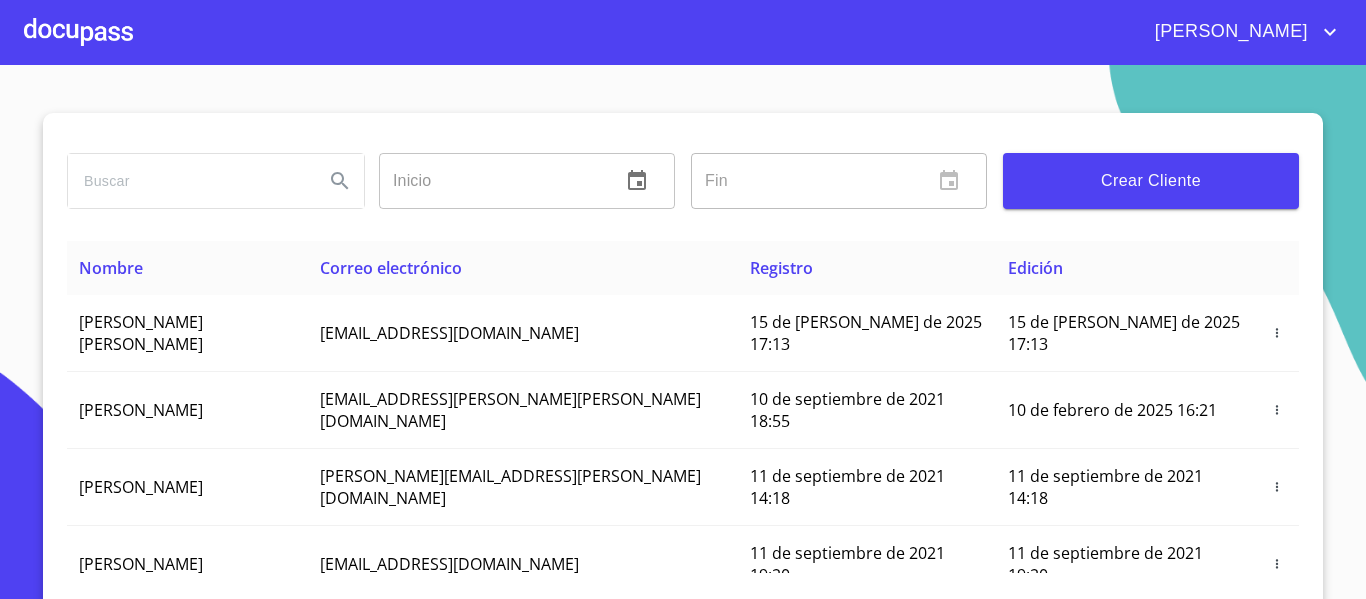 click on "Nombre" at bounding box center (111, 268) 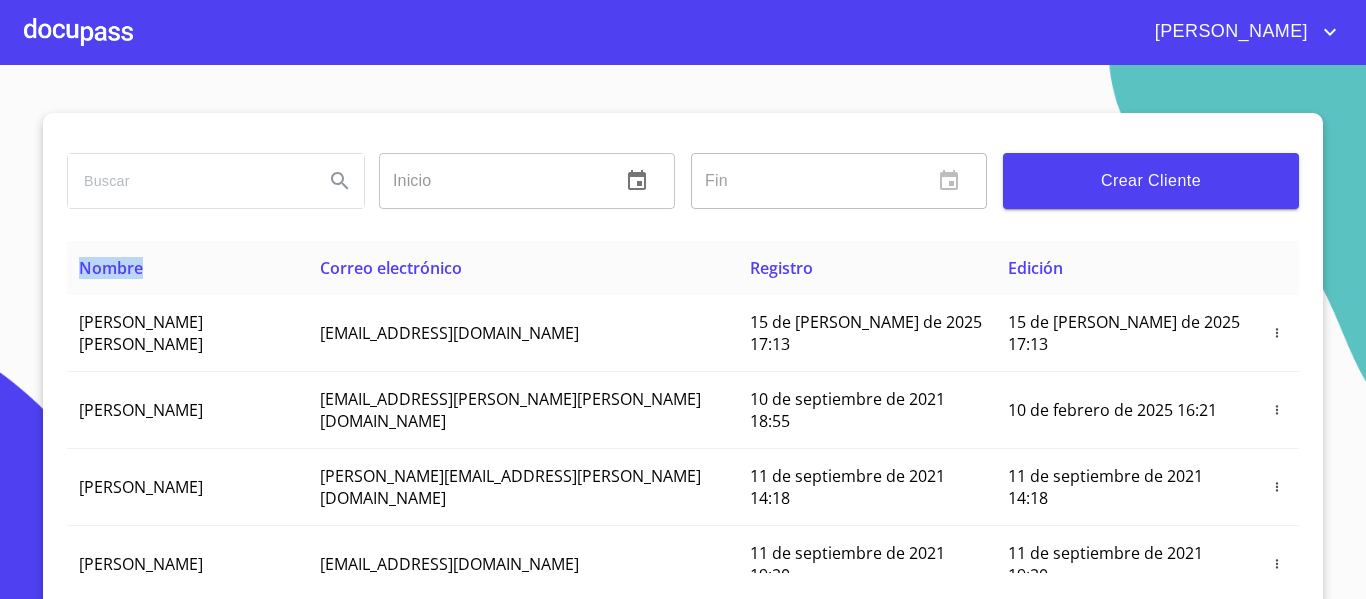 drag, startPoint x: 72, startPoint y: 264, endPoint x: 157, endPoint y: 264, distance: 85 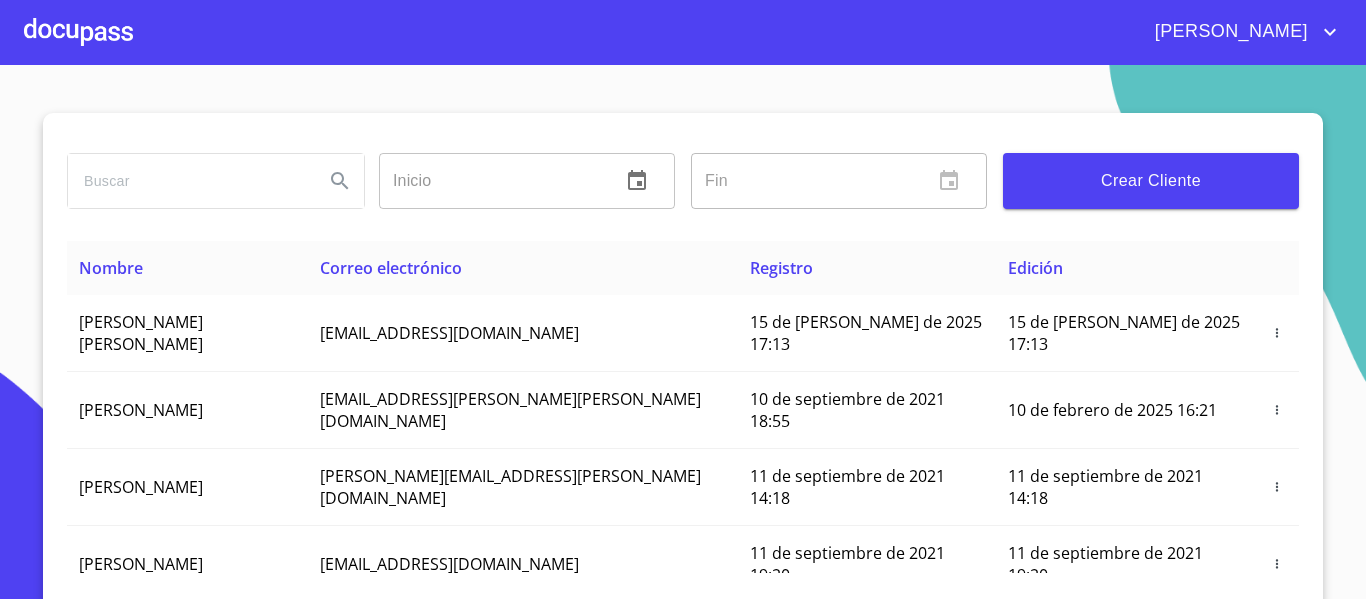 click at bounding box center (78, 32) 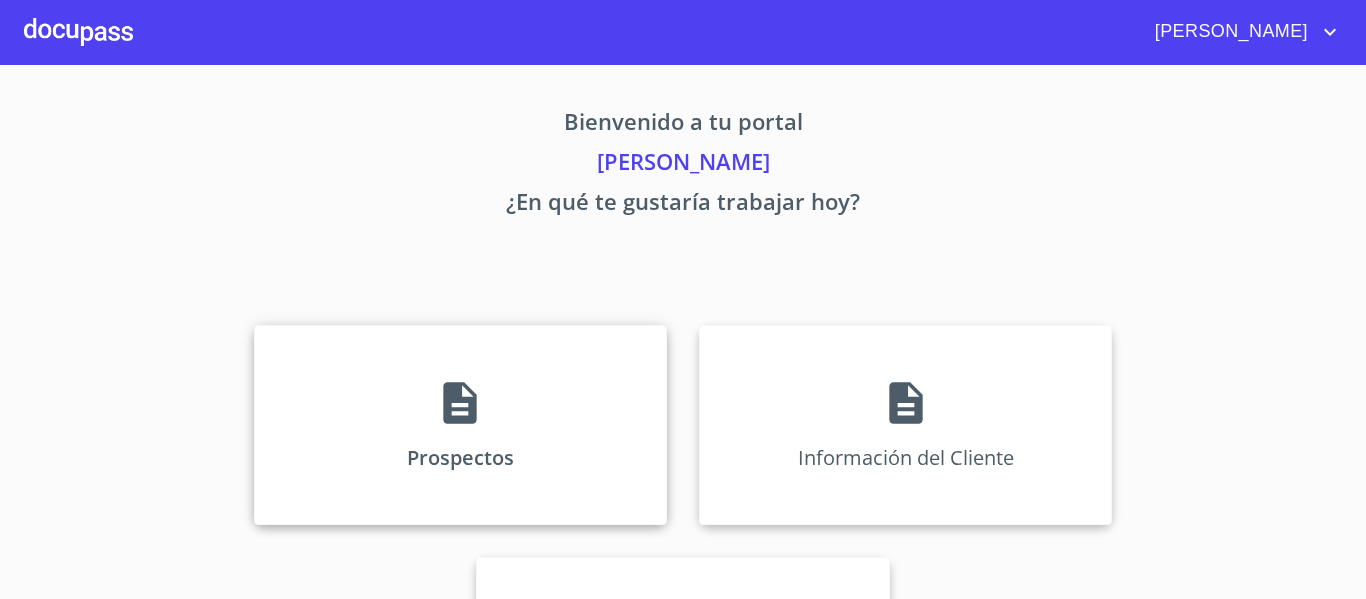 click on "Prospectos" at bounding box center [460, 425] 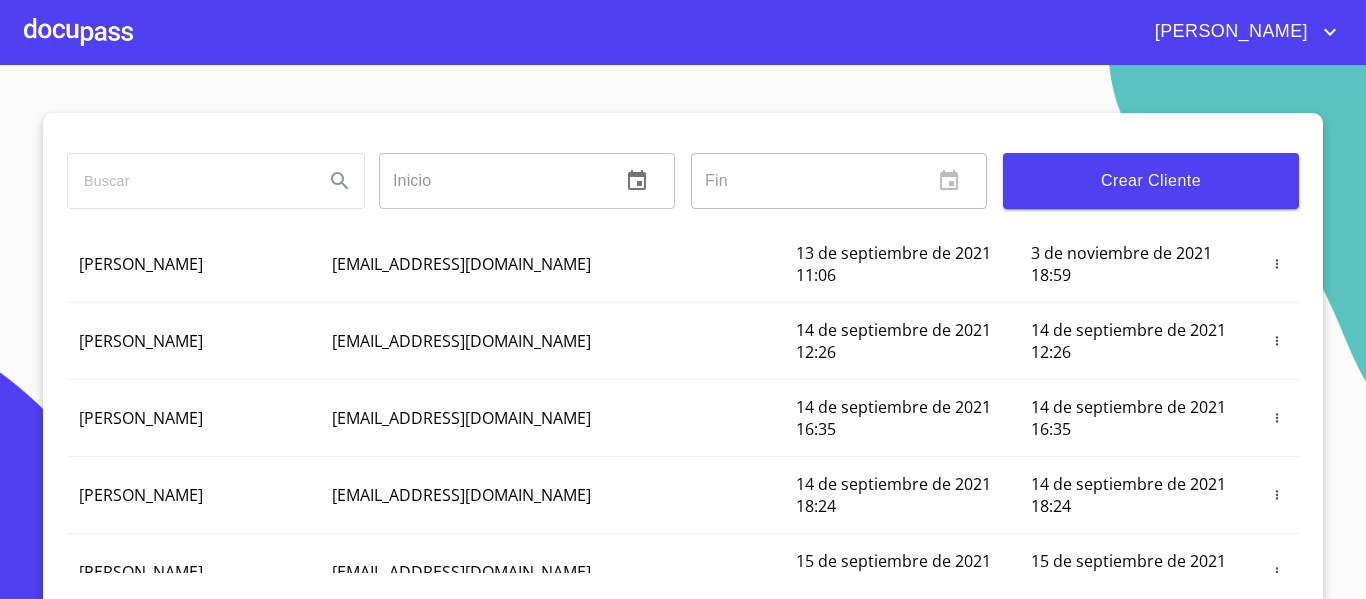 scroll, scrollTop: 0, scrollLeft: 0, axis: both 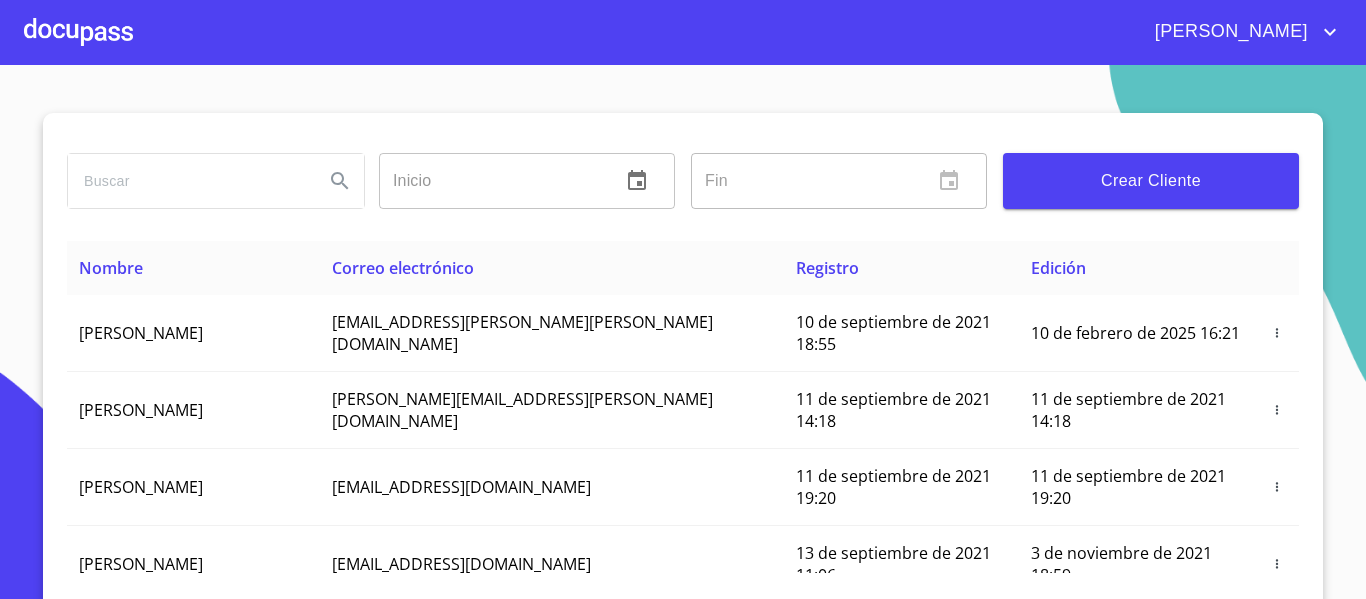 click at bounding box center [78, 32] 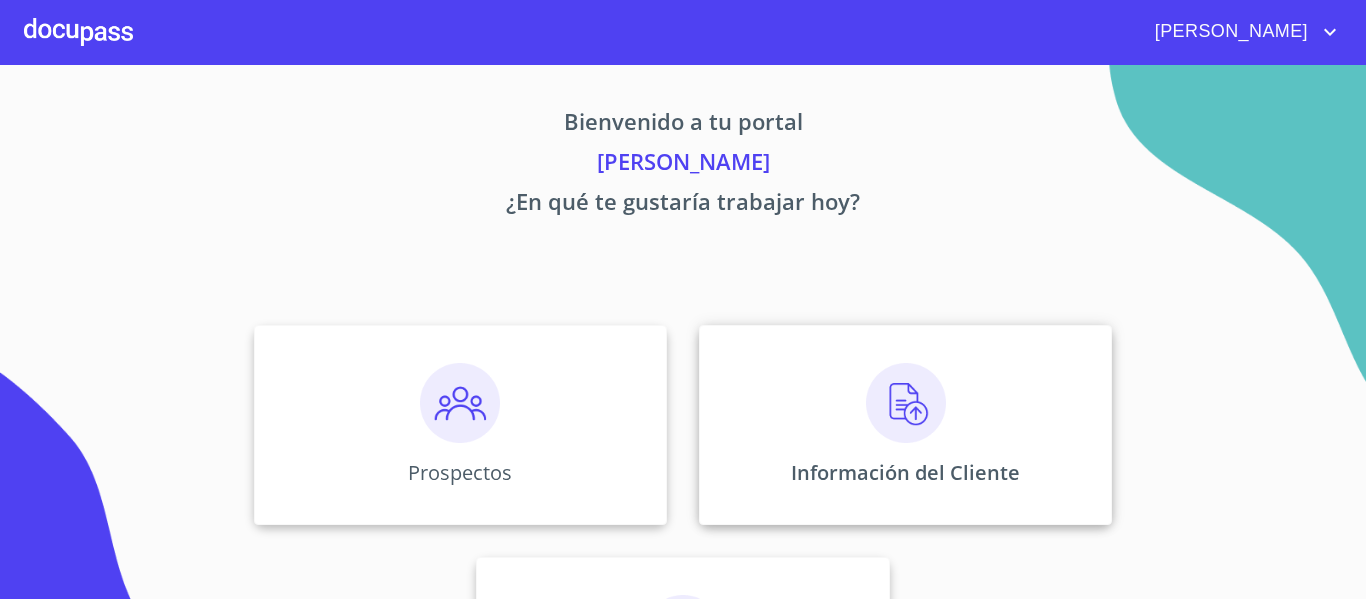 click on "Información del Cliente" at bounding box center (905, 425) 